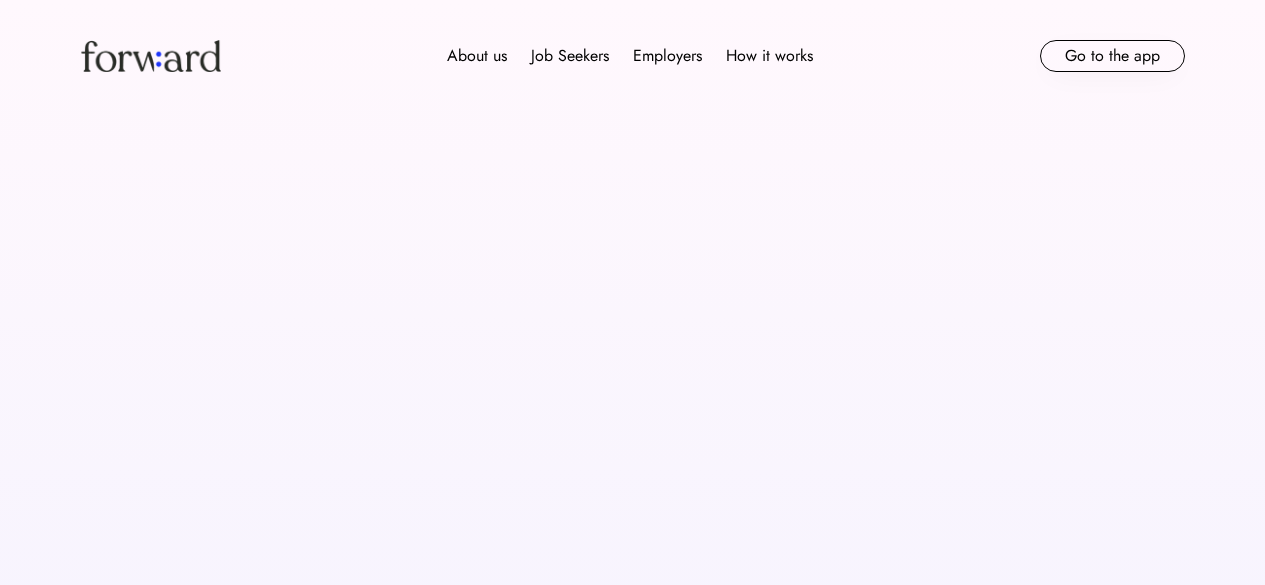 scroll, scrollTop: 1440, scrollLeft: 0, axis: vertical 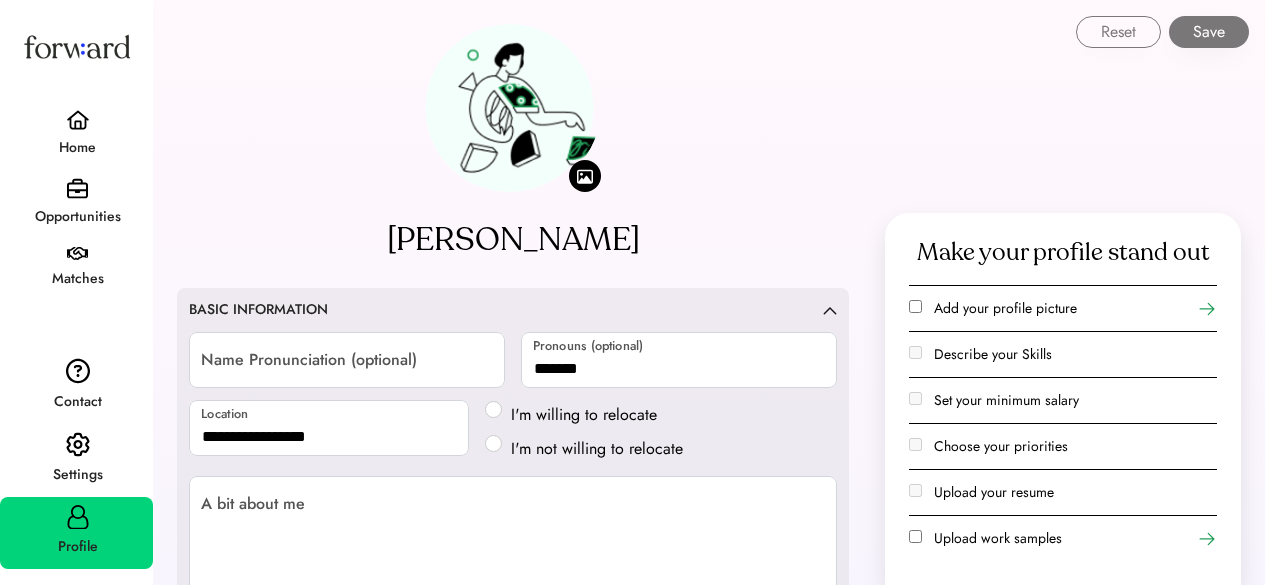 select on "*******" 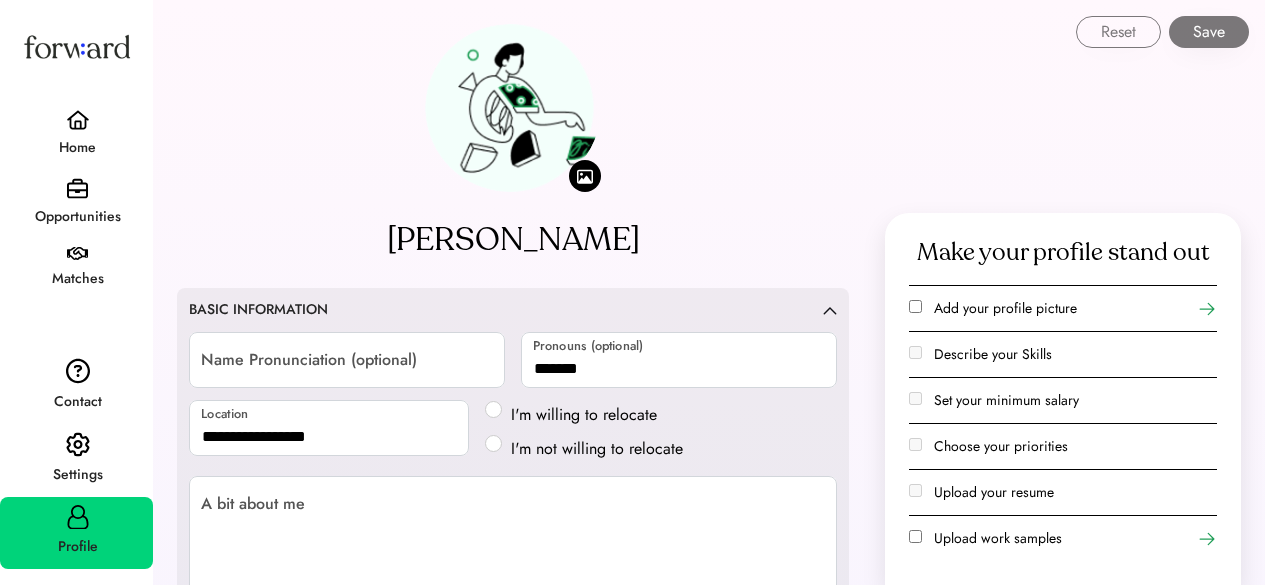 scroll, scrollTop: 2889, scrollLeft: 0, axis: vertical 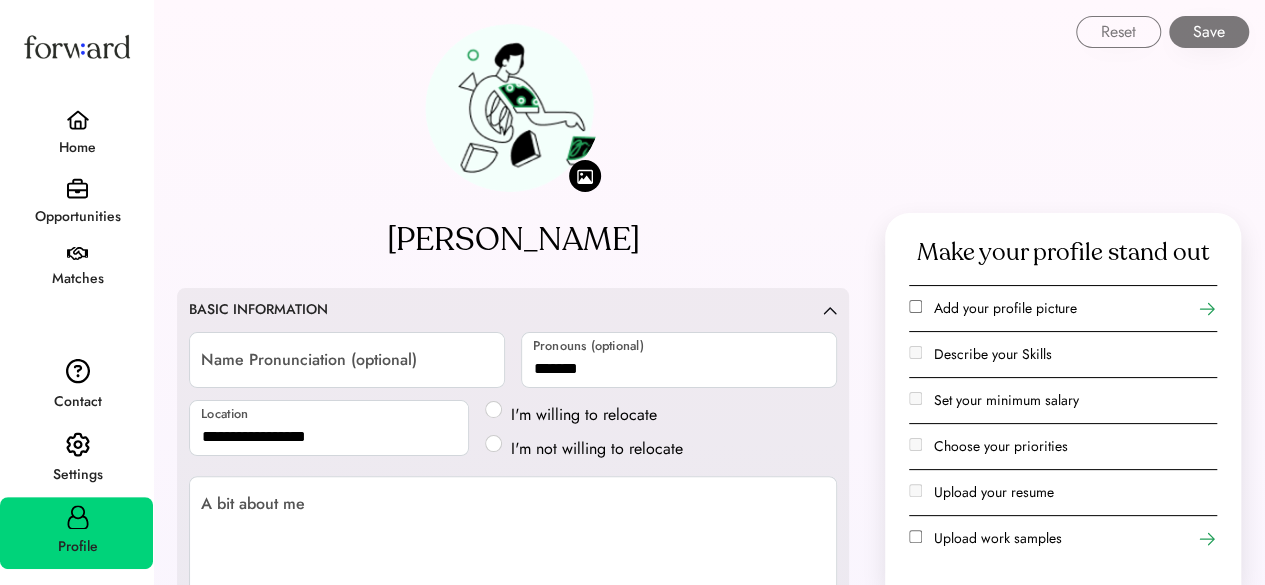 click on "**********" 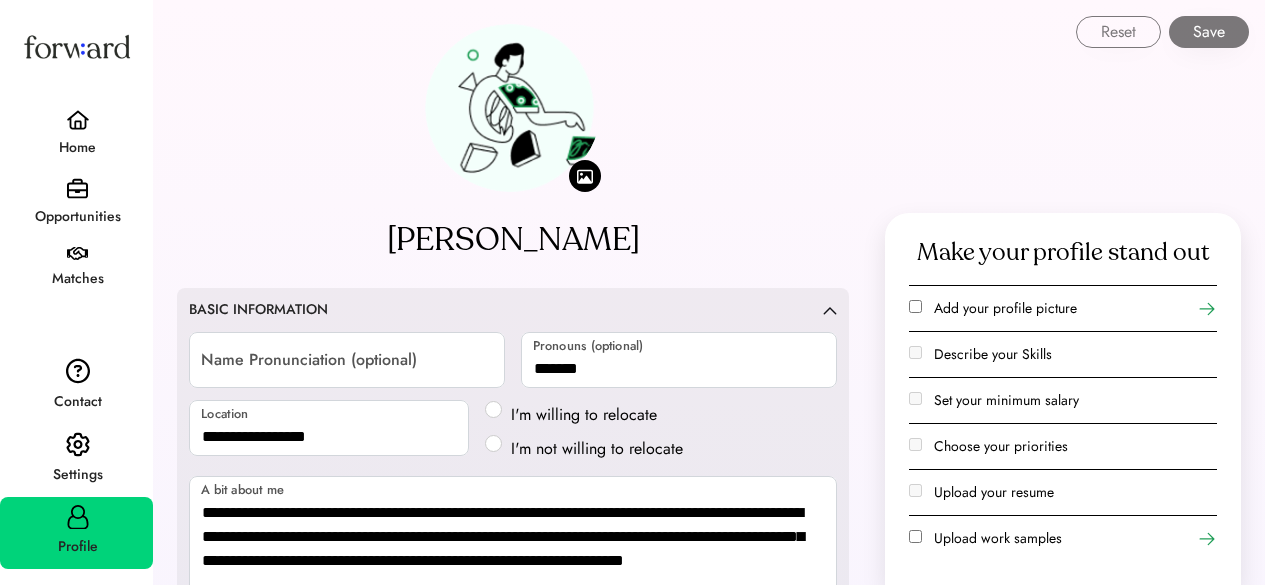 select on "*******" 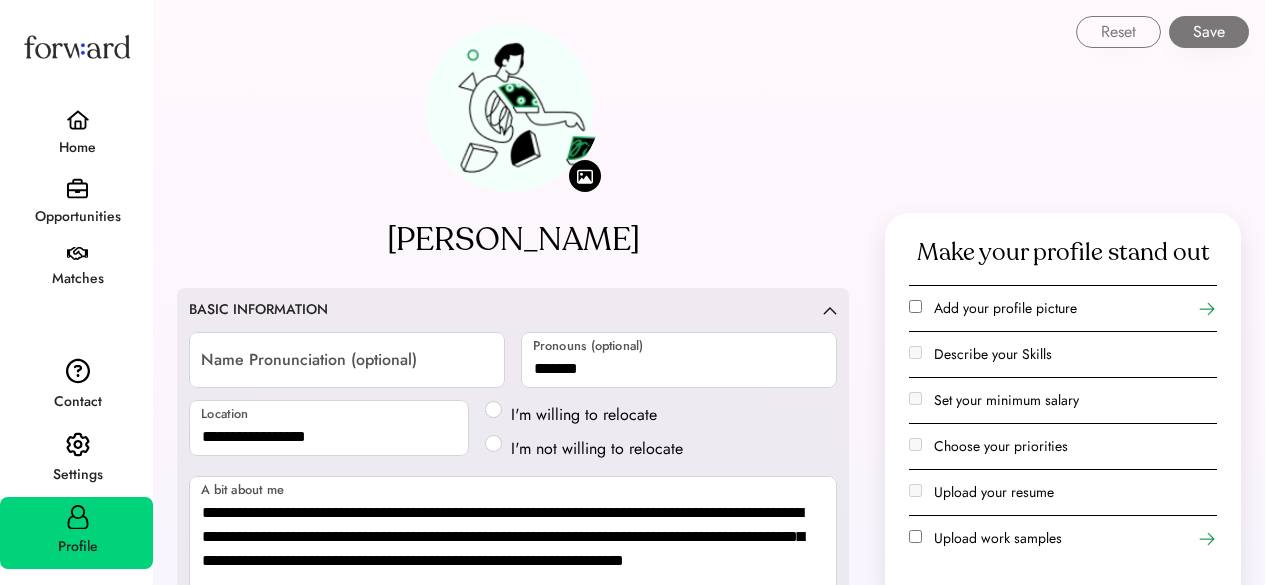 scroll, scrollTop: 0, scrollLeft: 0, axis: both 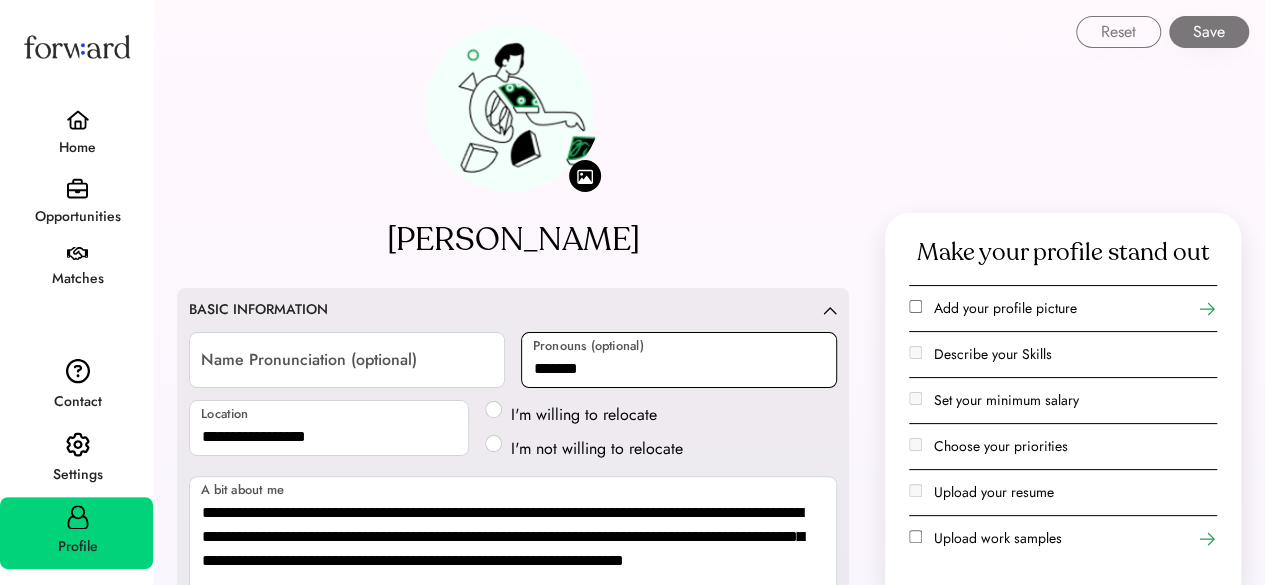 click at bounding box center (679, 360) 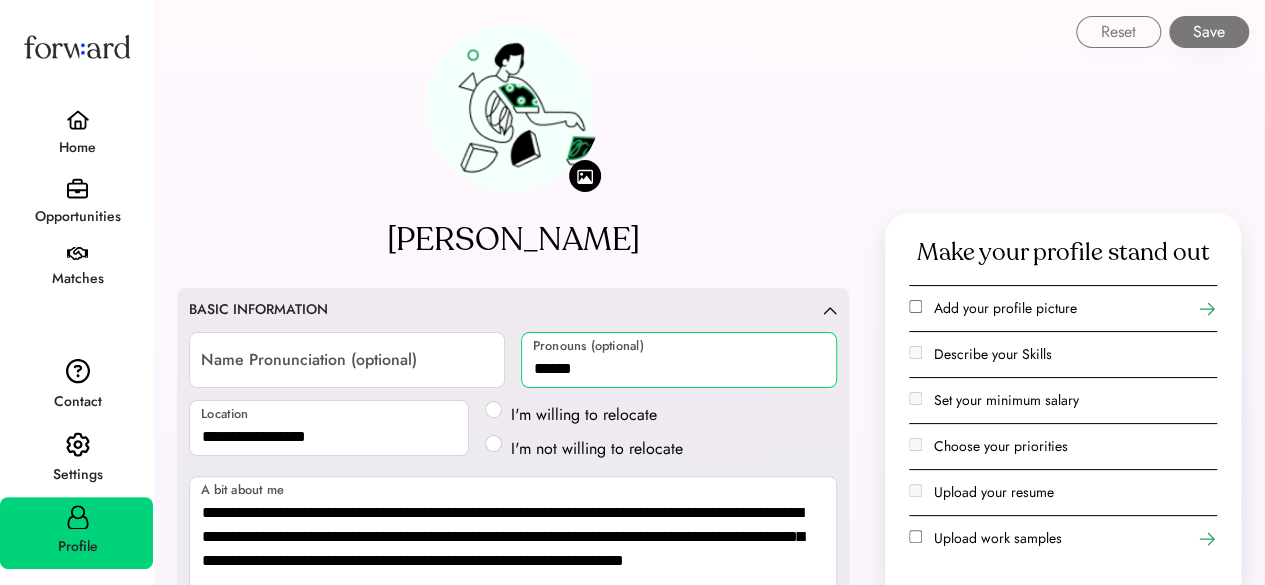 type on "*******" 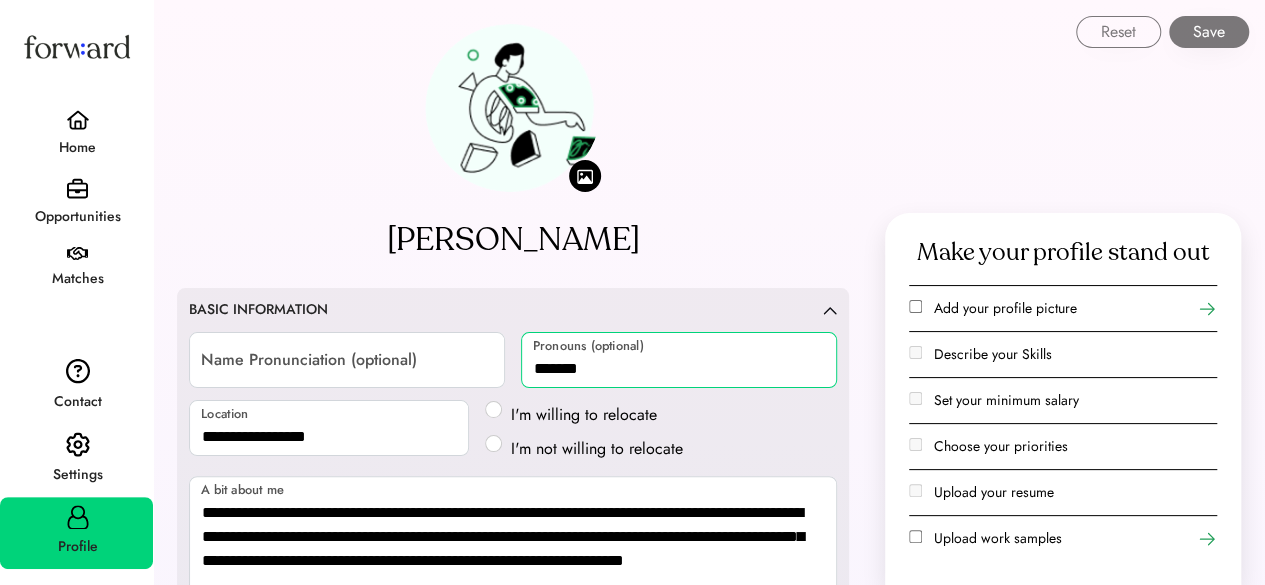 click 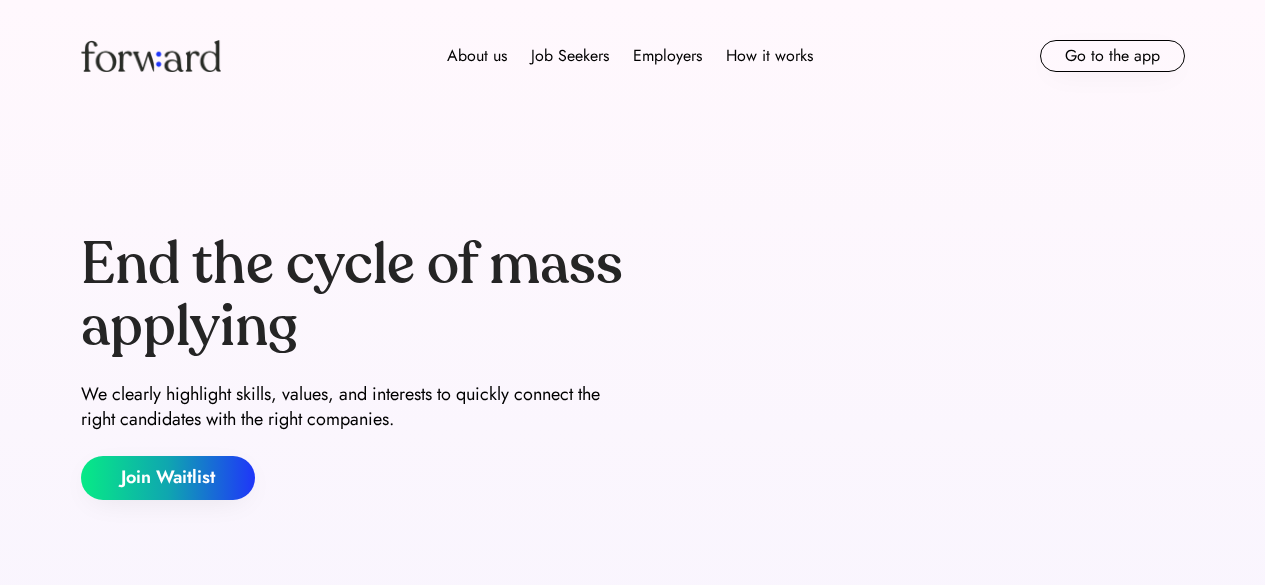 scroll, scrollTop: 0, scrollLeft: 0, axis: both 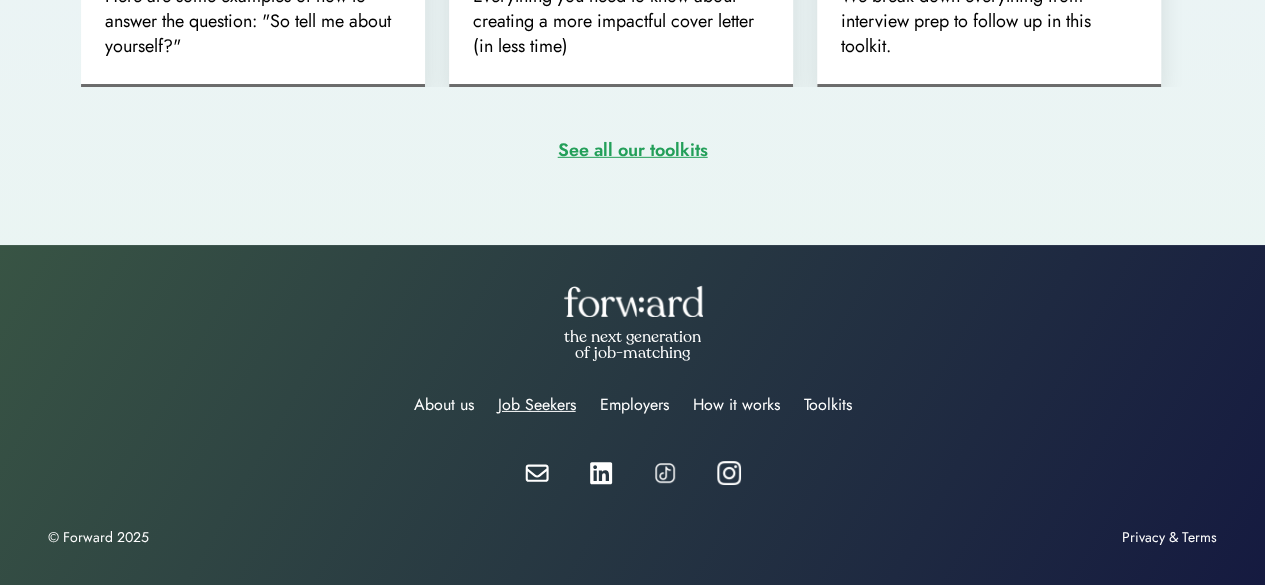 click on "Job Seekers" at bounding box center [537, 405] 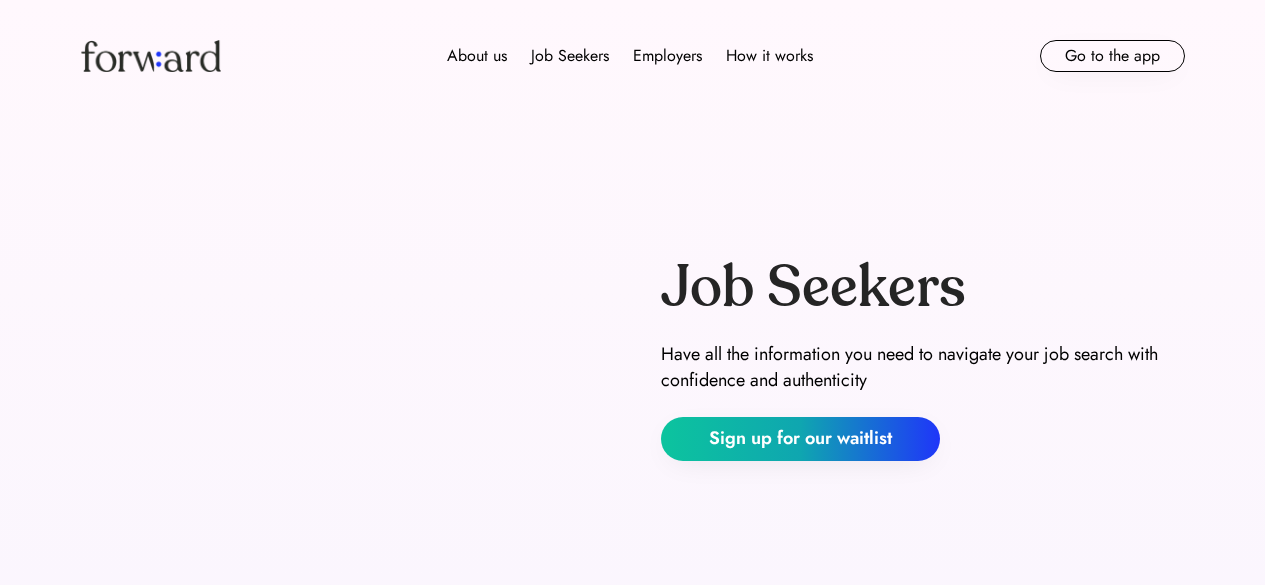 scroll, scrollTop: 0, scrollLeft: 0, axis: both 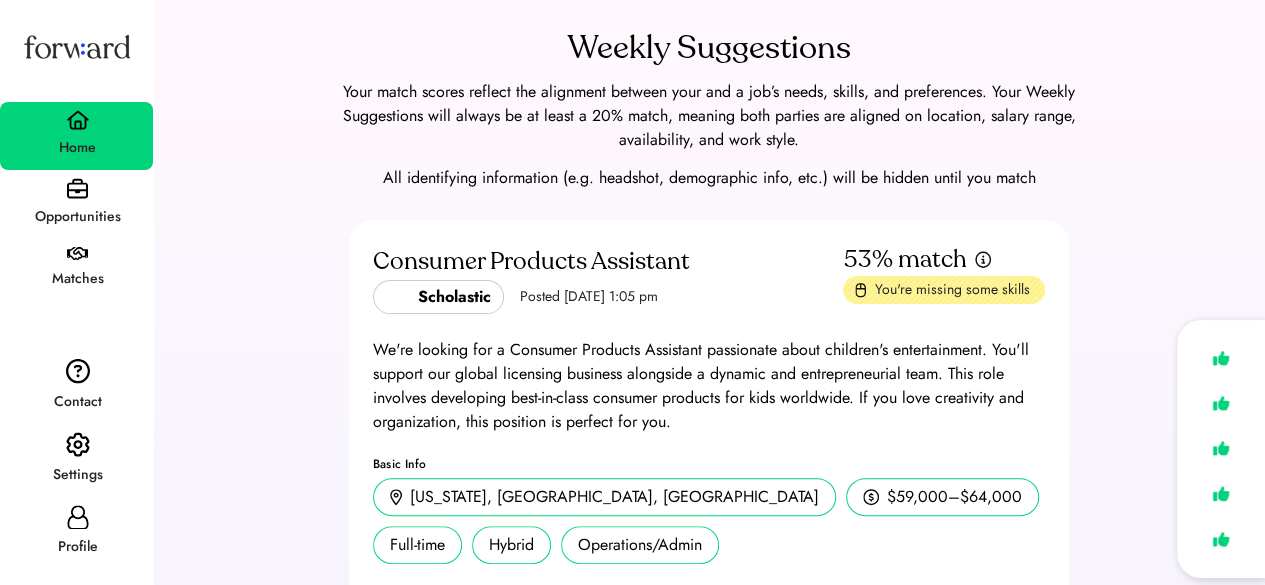 click 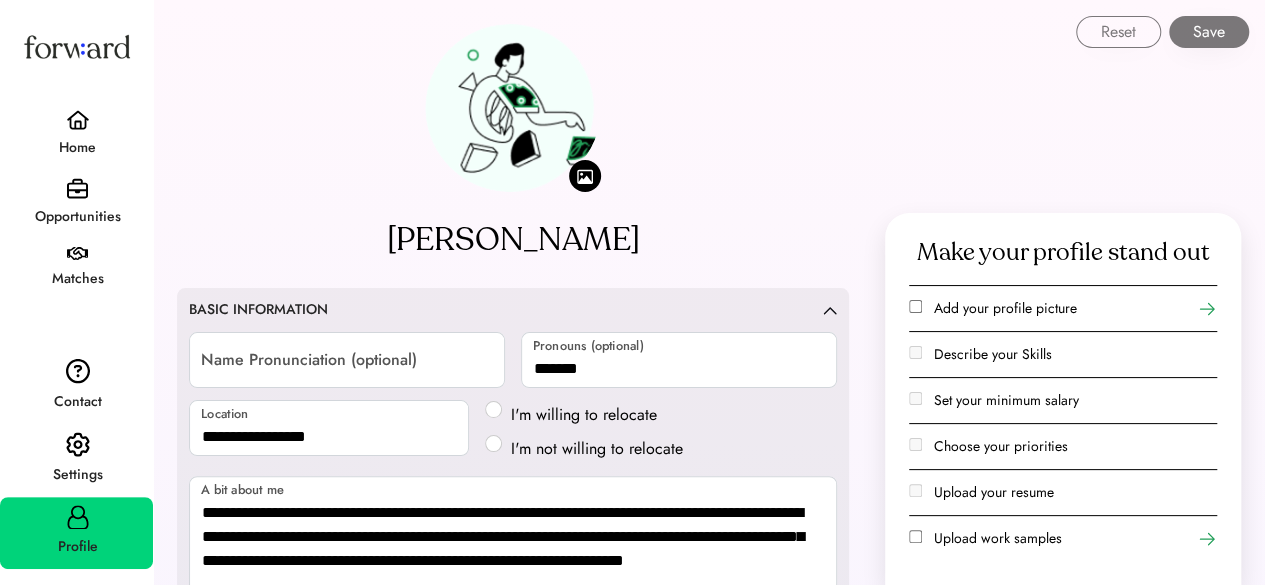 scroll, scrollTop: 512, scrollLeft: 0, axis: vertical 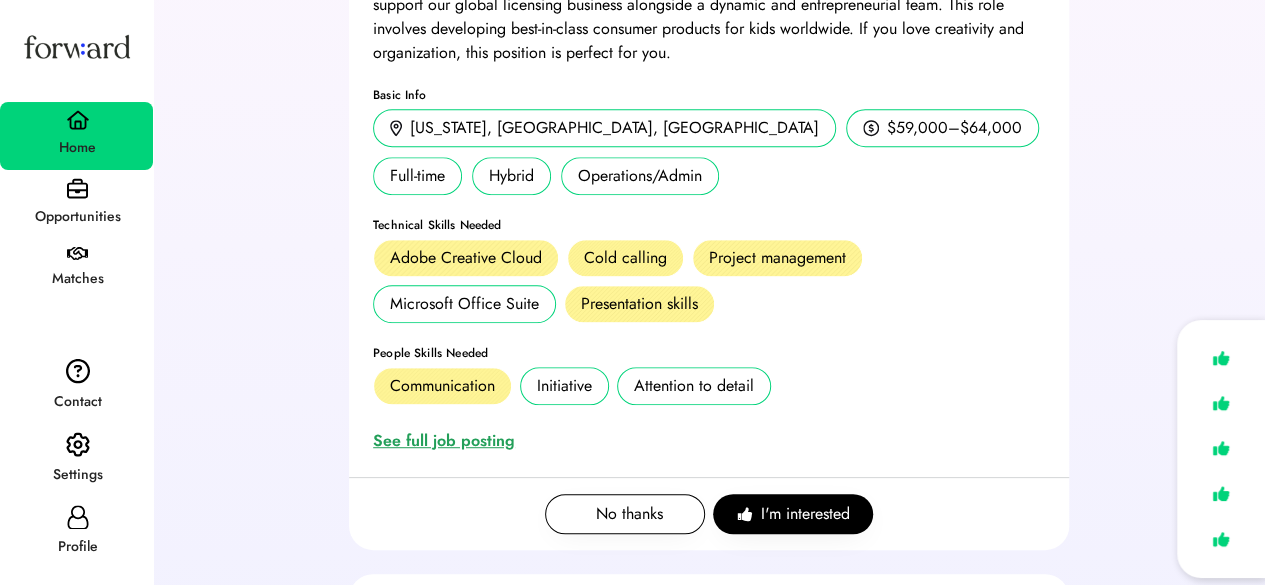 click on "See full job posting" at bounding box center (448, 441) 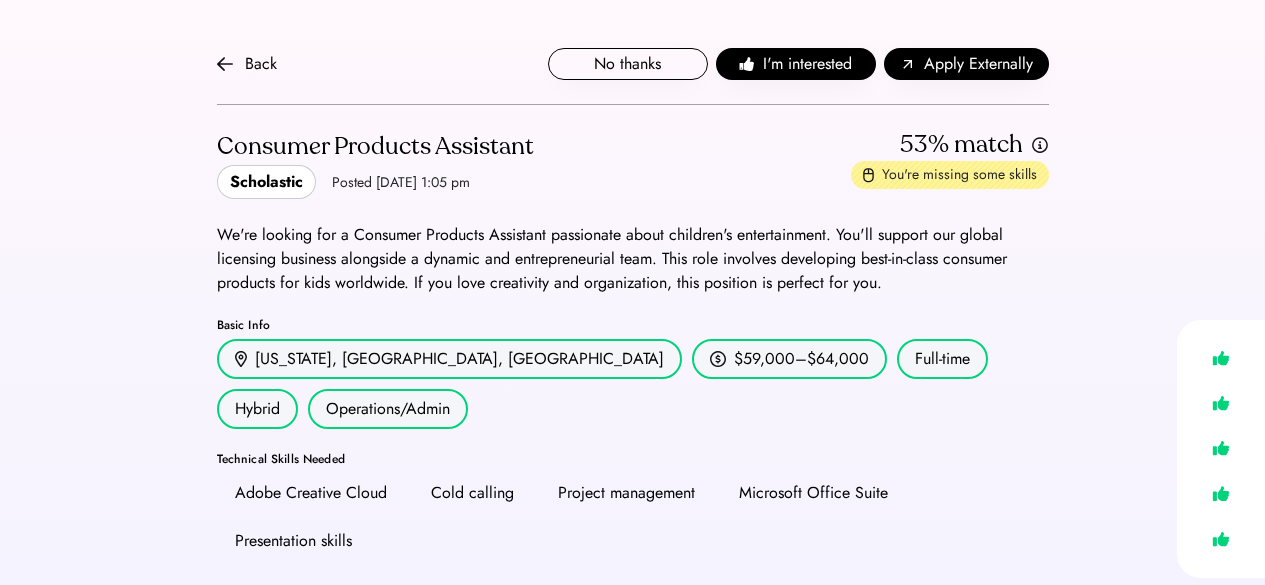 scroll, scrollTop: 0, scrollLeft: 0, axis: both 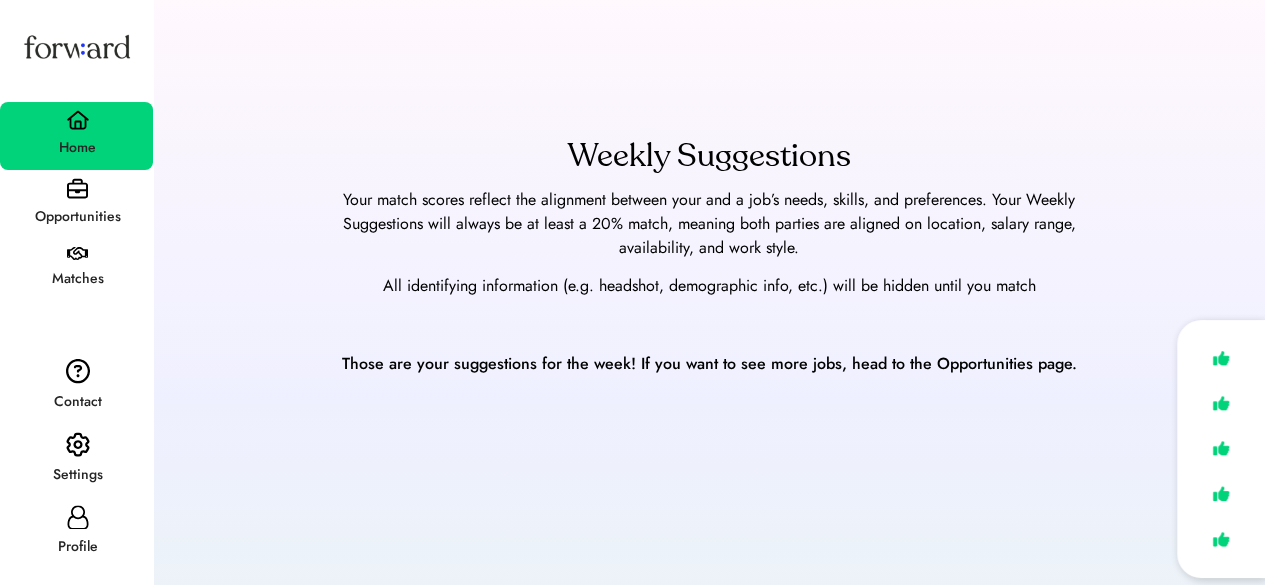 click on "Home" at bounding box center (76, 136) 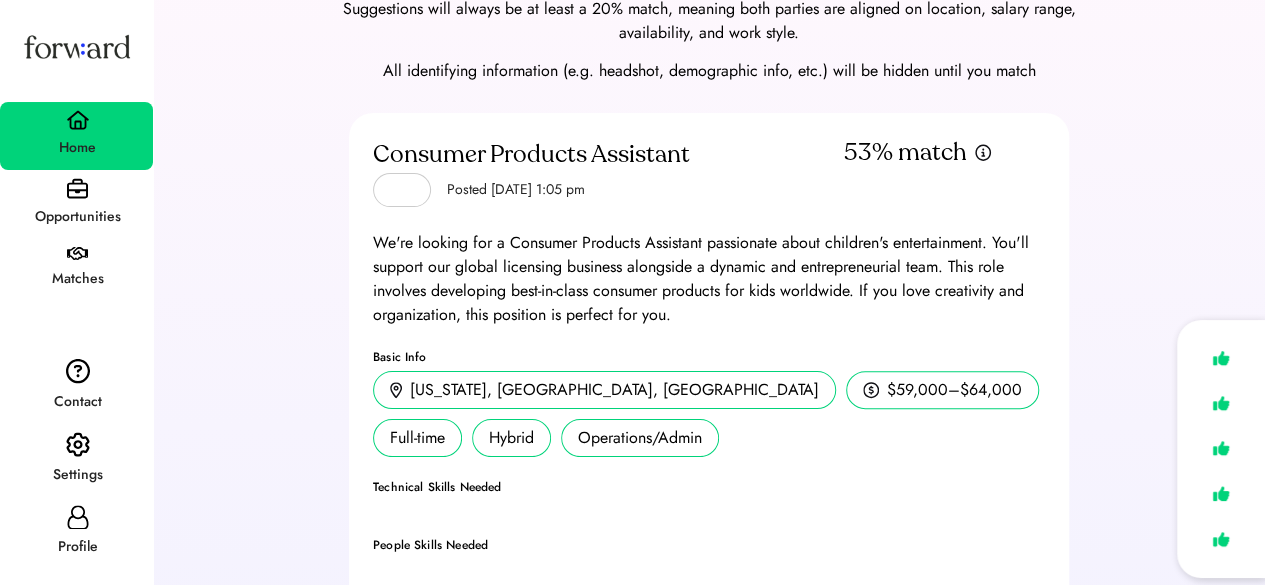 scroll, scrollTop: 0, scrollLeft: 0, axis: both 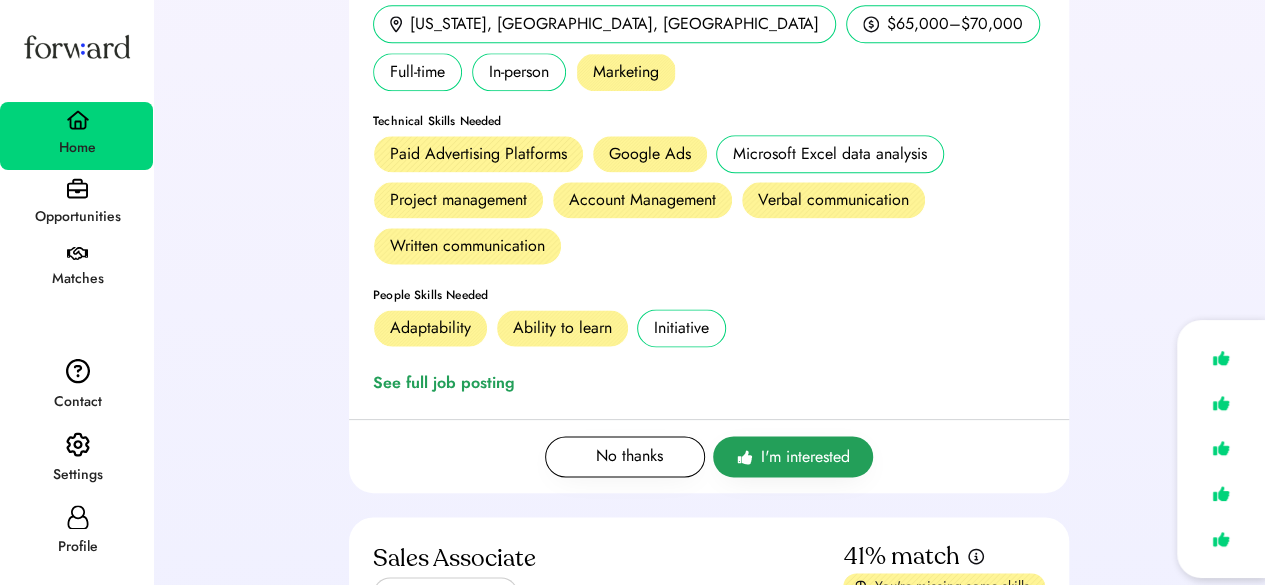 click on "I'm interested" at bounding box center (793, 456) 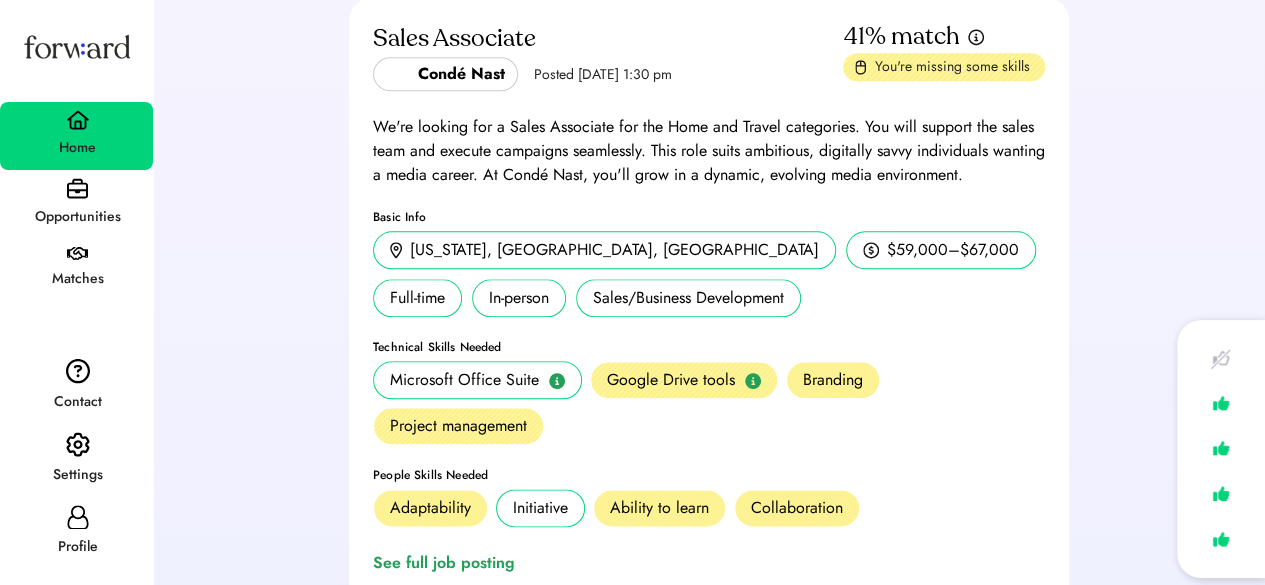 scroll, scrollTop: 950, scrollLeft: 0, axis: vertical 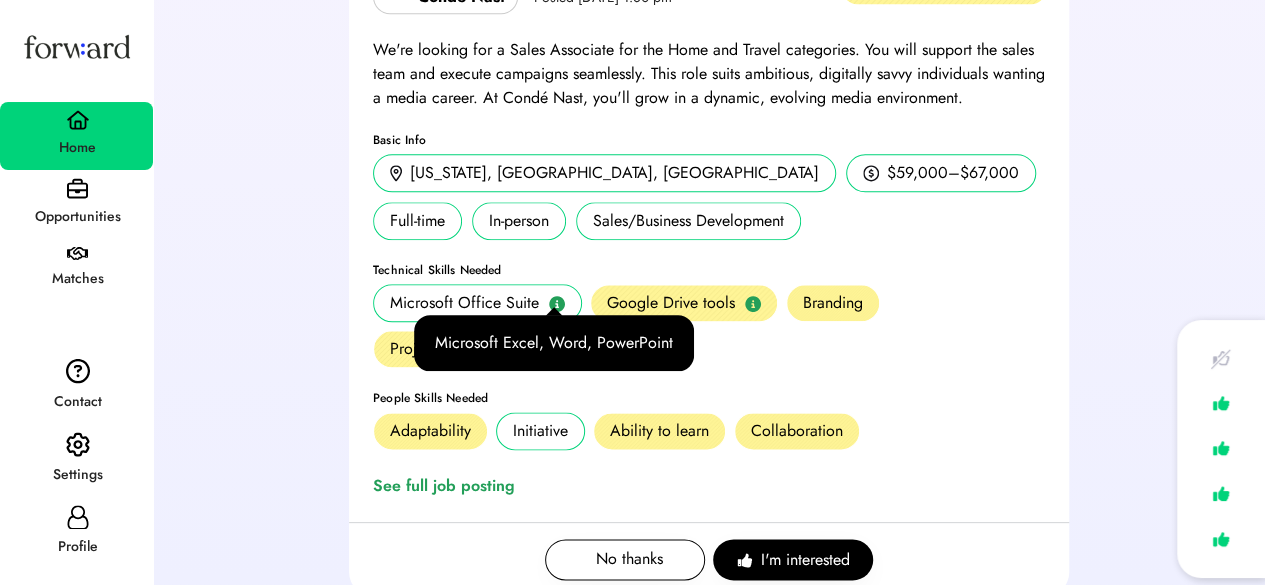 click 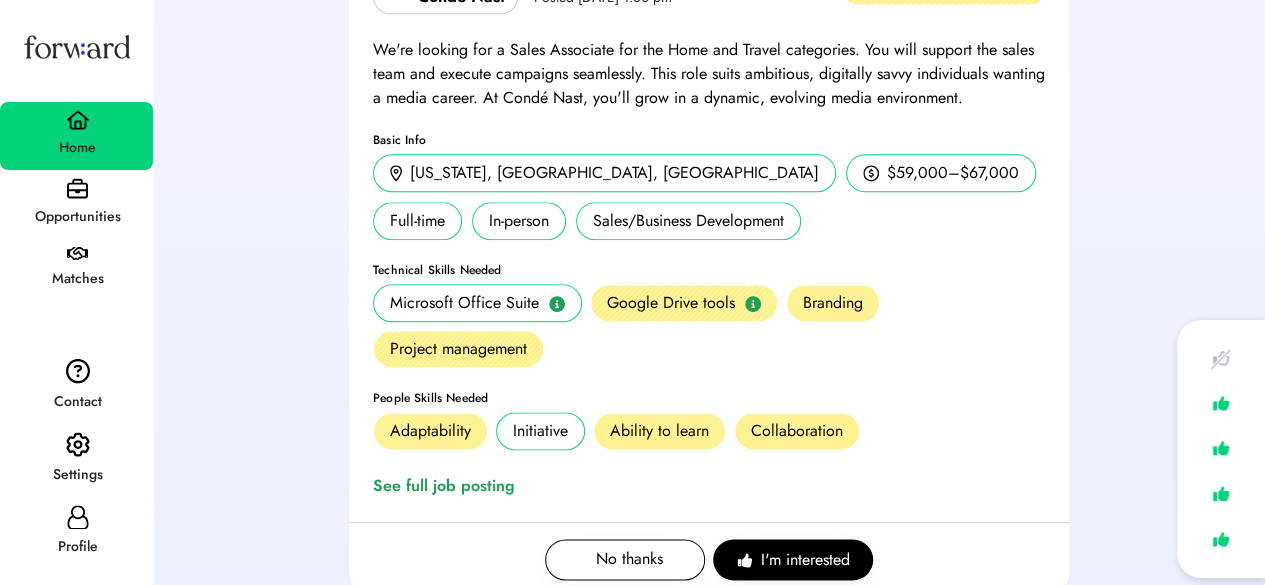 click on "Microsoft Office Suite" at bounding box center (464, 303) 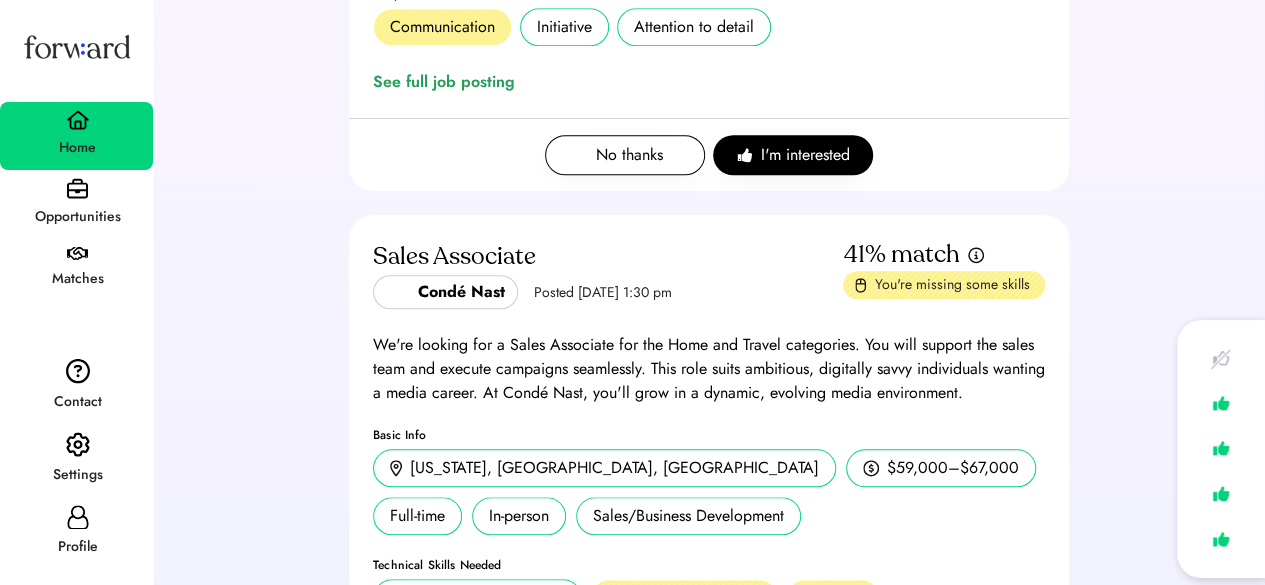 scroll, scrollTop: 724, scrollLeft: 0, axis: vertical 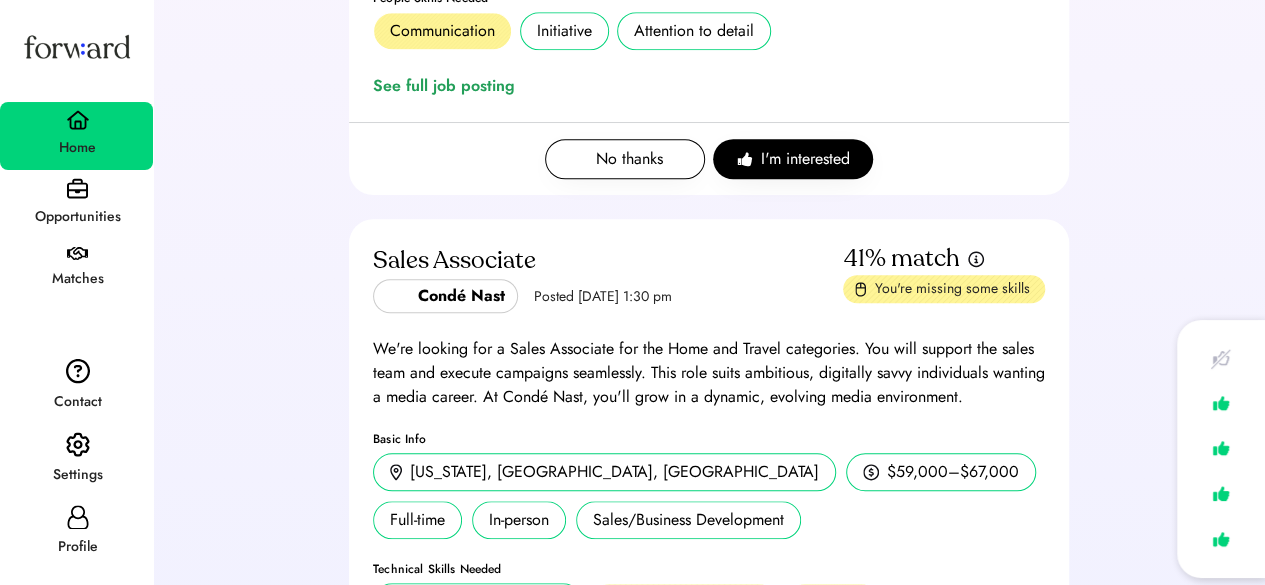 click on "Profile" at bounding box center [76, 533] 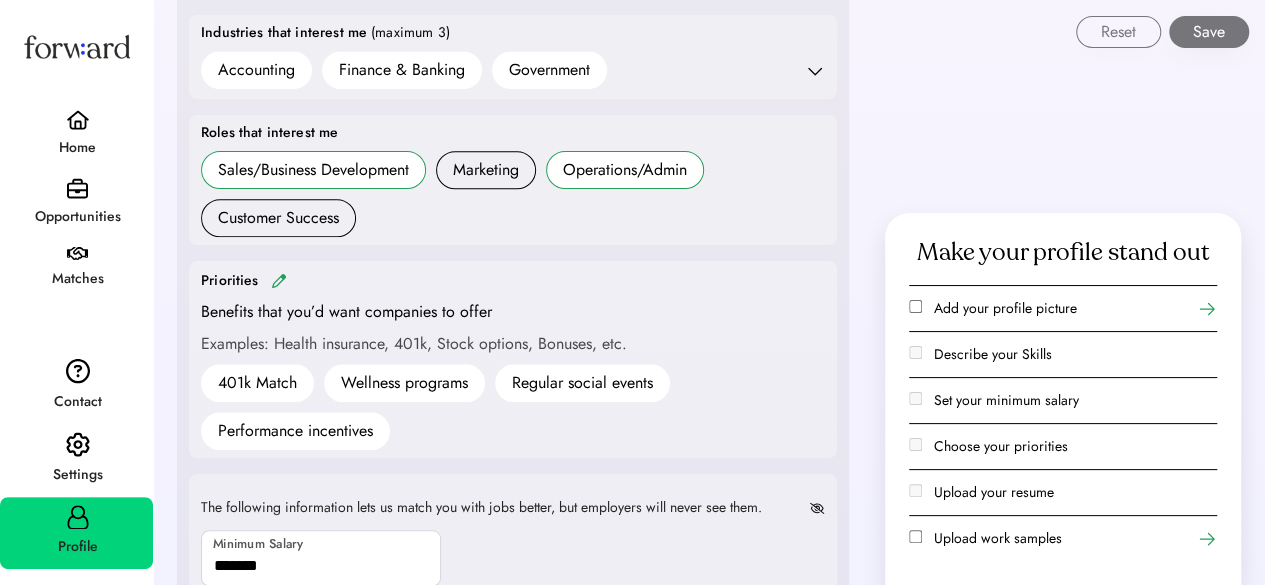 scroll, scrollTop: 848, scrollLeft: 0, axis: vertical 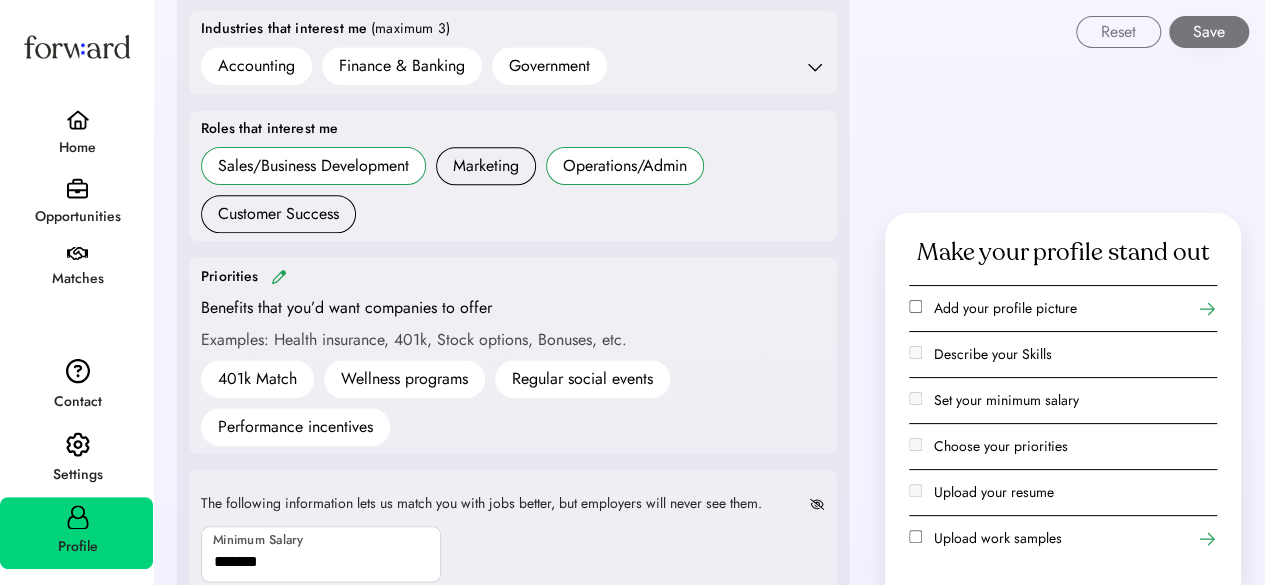 click on "Describe your Skills" at bounding box center [993, 354] 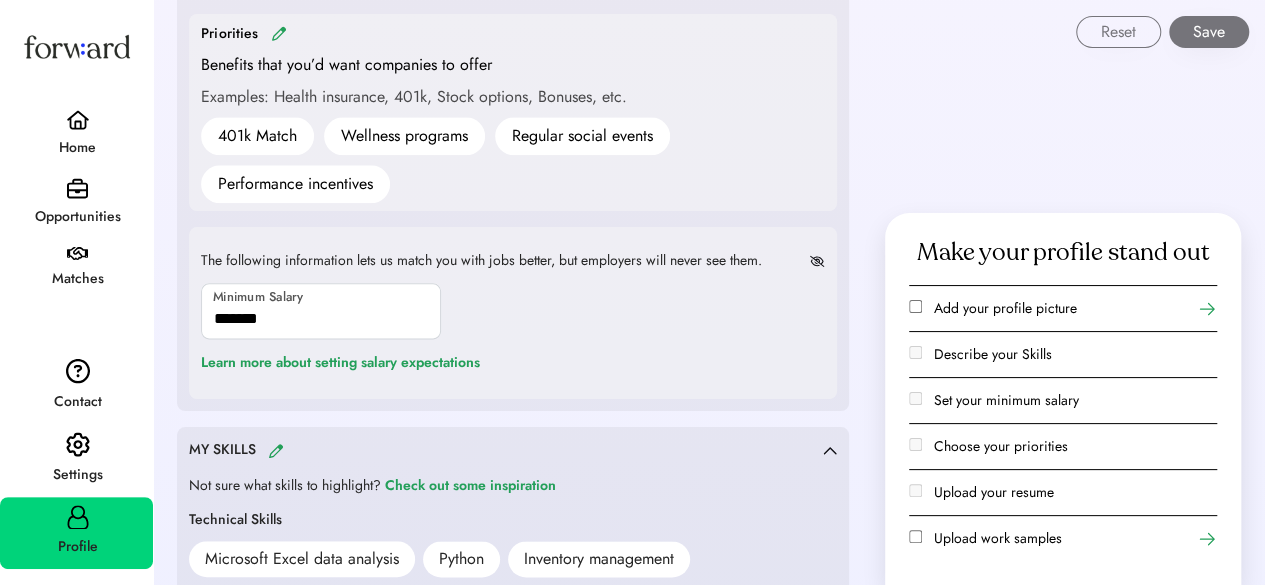 scroll, scrollTop: 1095, scrollLeft: 0, axis: vertical 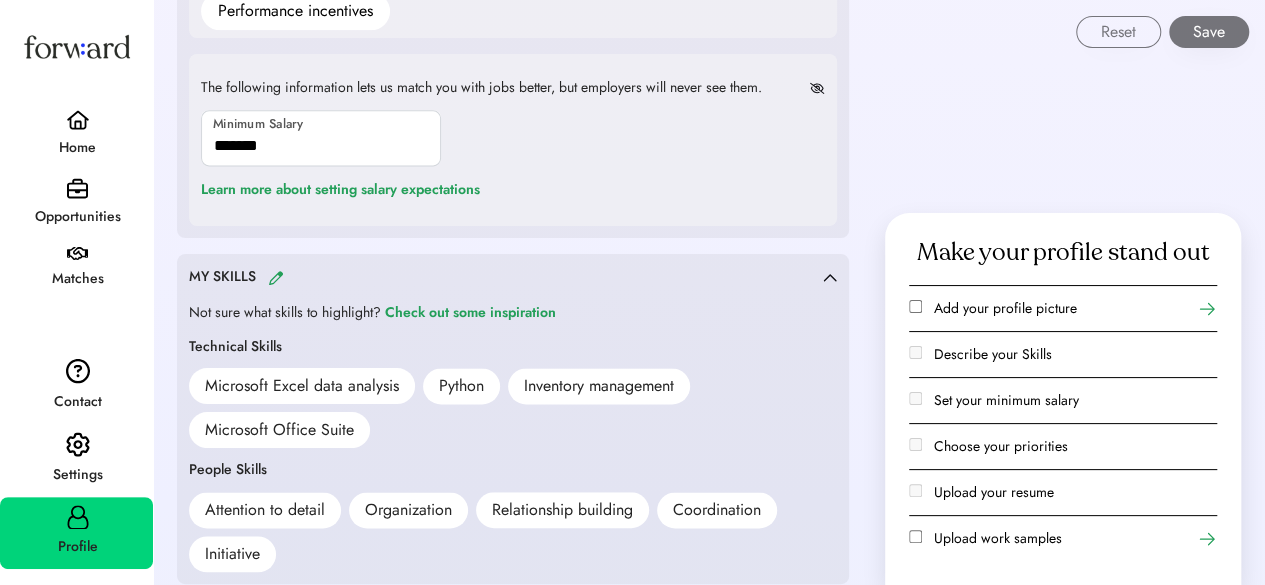 click at bounding box center [276, 277] 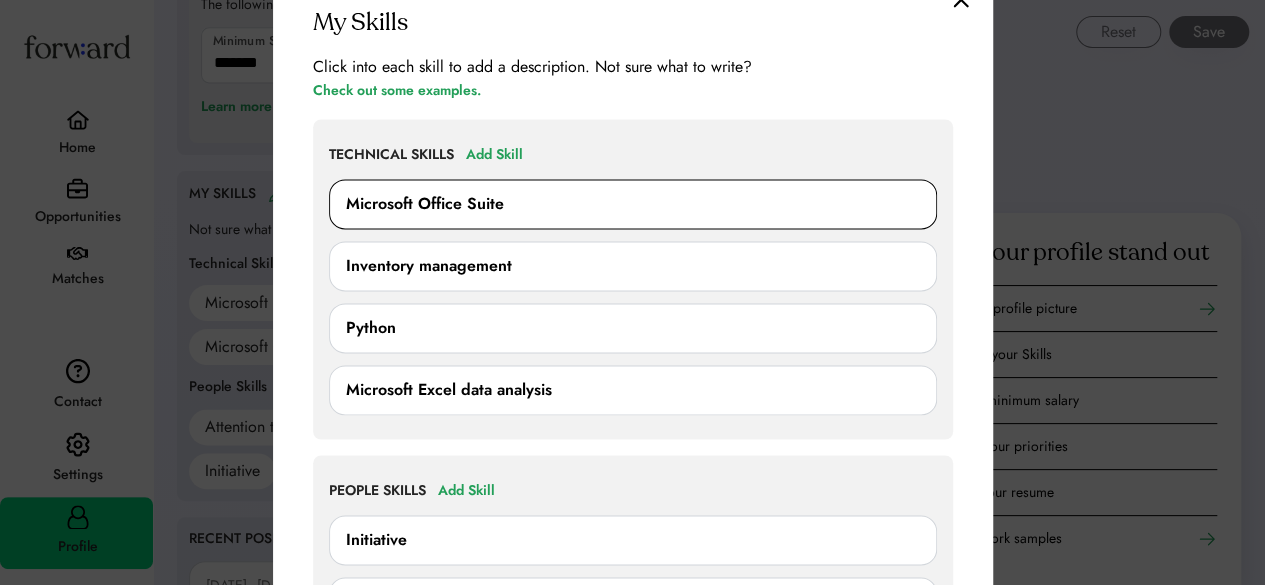scroll, scrollTop: 1349, scrollLeft: 0, axis: vertical 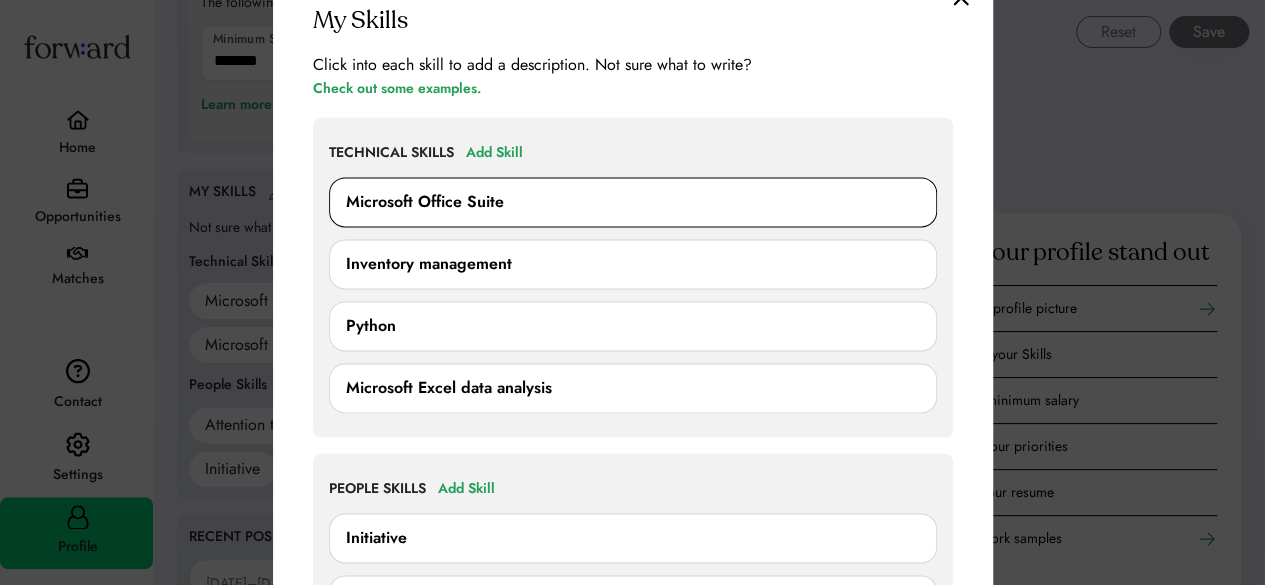 click on "Microsoft Office Suite" at bounding box center [633, 202] 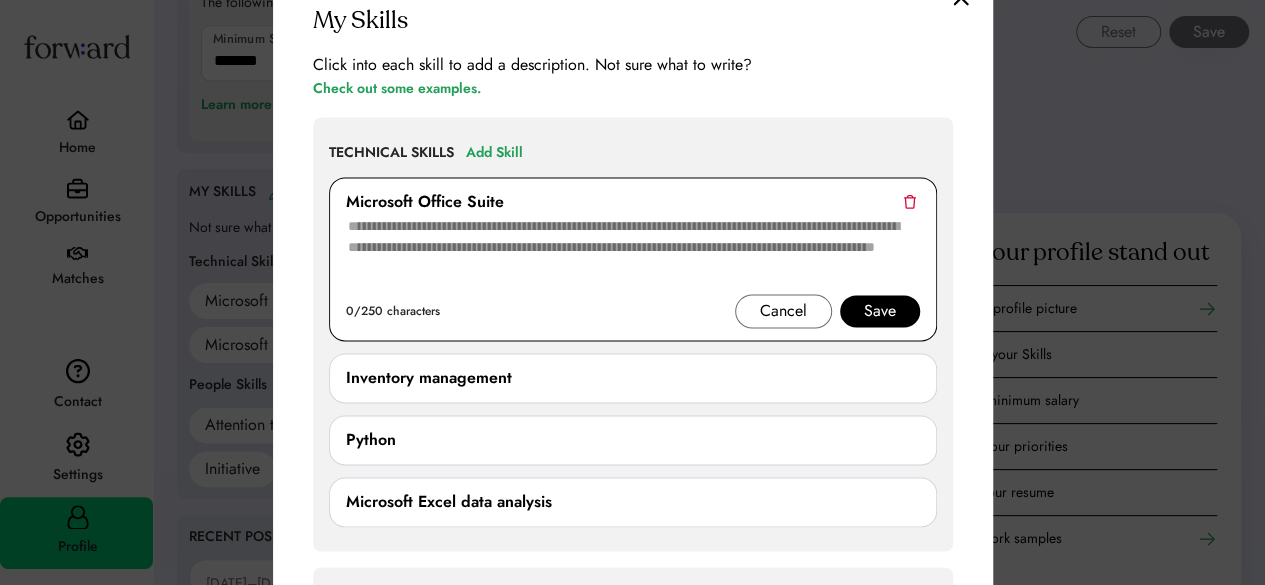click on "Microsoft Office Suite" at bounding box center (633, 202) 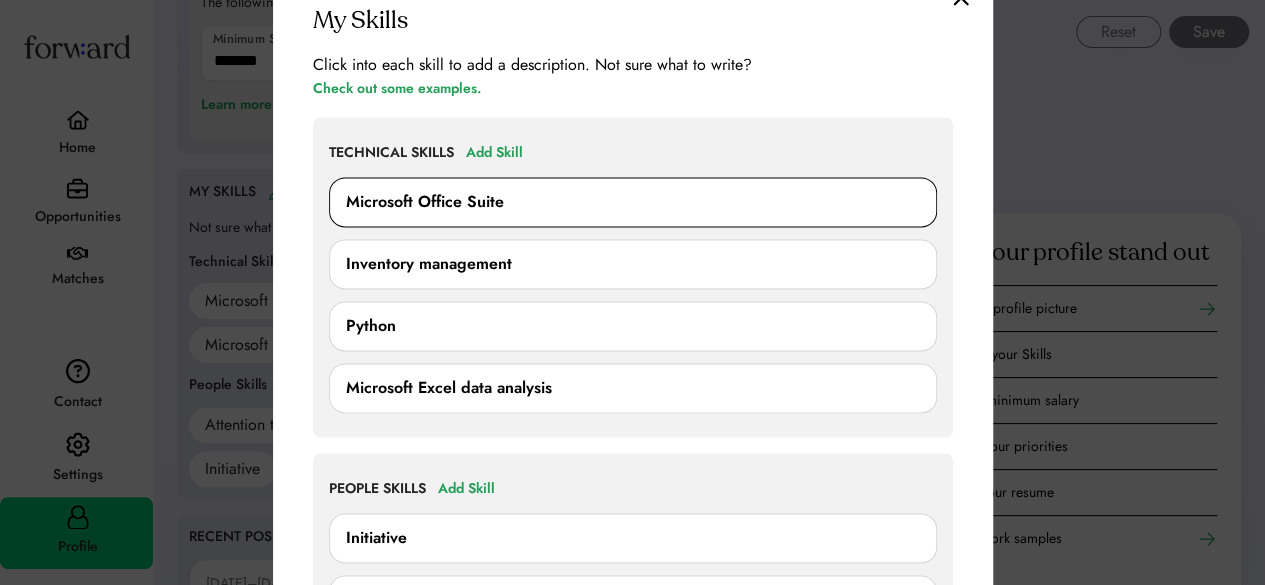 click on "Microsoft Office Suite" at bounding box center [633, 202] 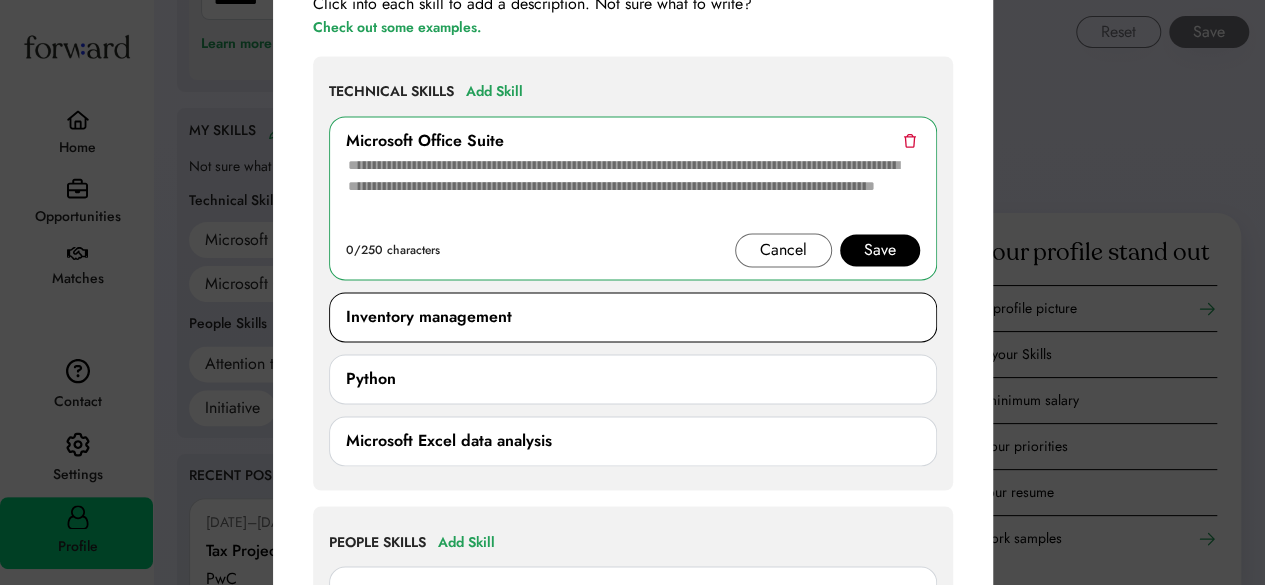 scroll, scrollTop: 1412, scrollLeft: 0, axis: vertical 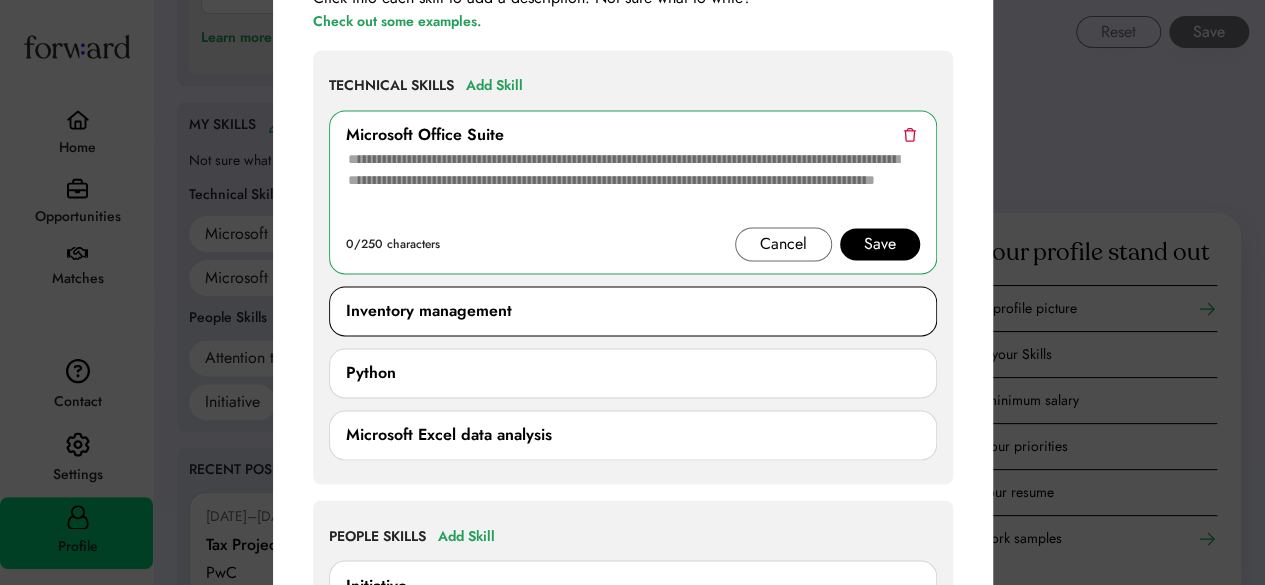 click on "Microsoft Excel data analysis" at bounding box center [449, 435] 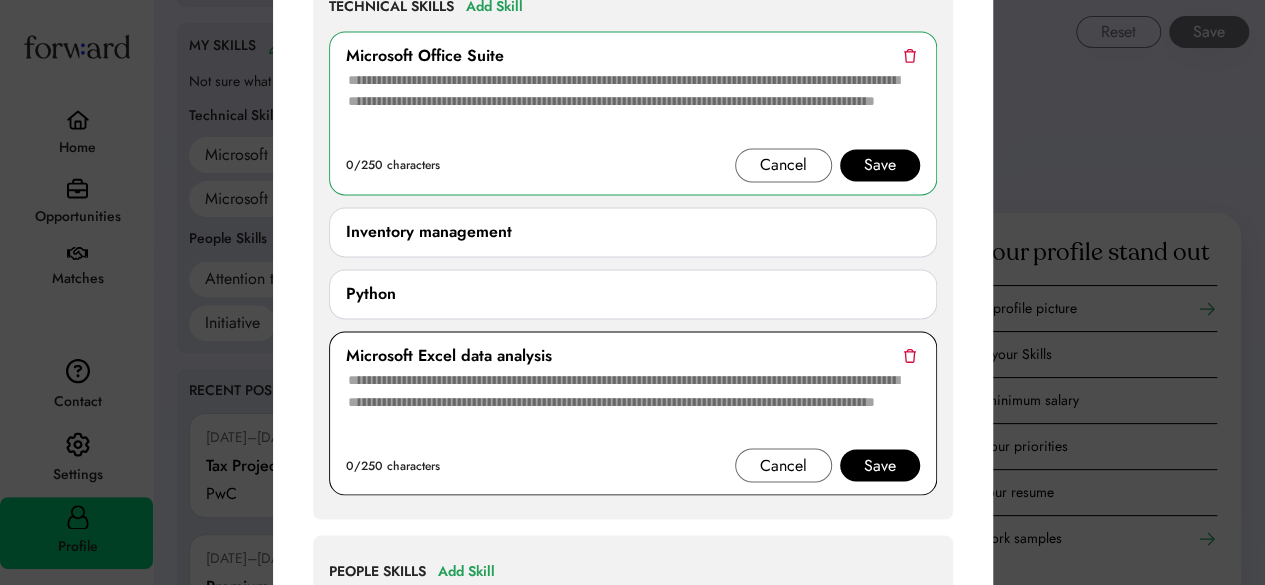scroll, scrollTop: 1534, scrollLeft: 0, axis: vertical 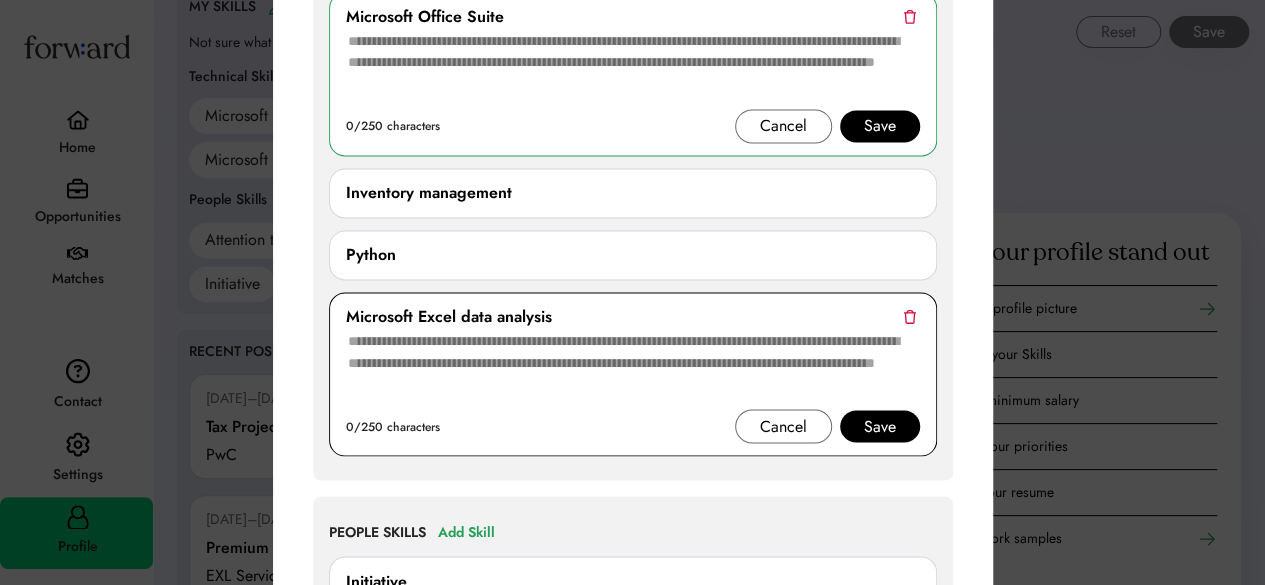click at bounding box center [633, 369] 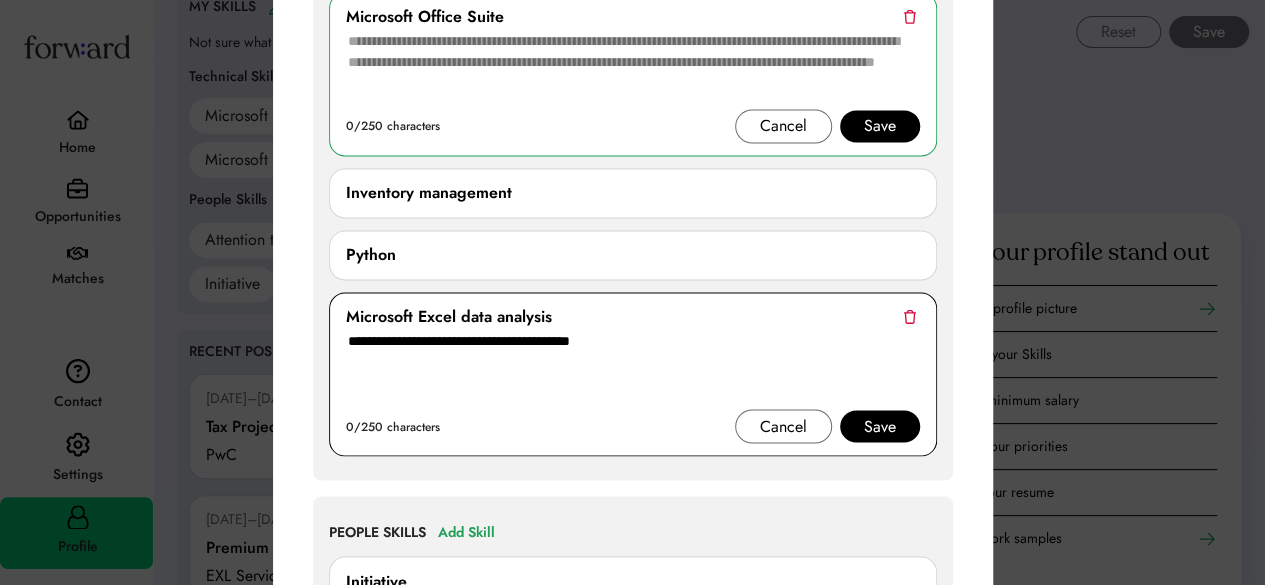 click on "**********" at bounding box center [633, 369] 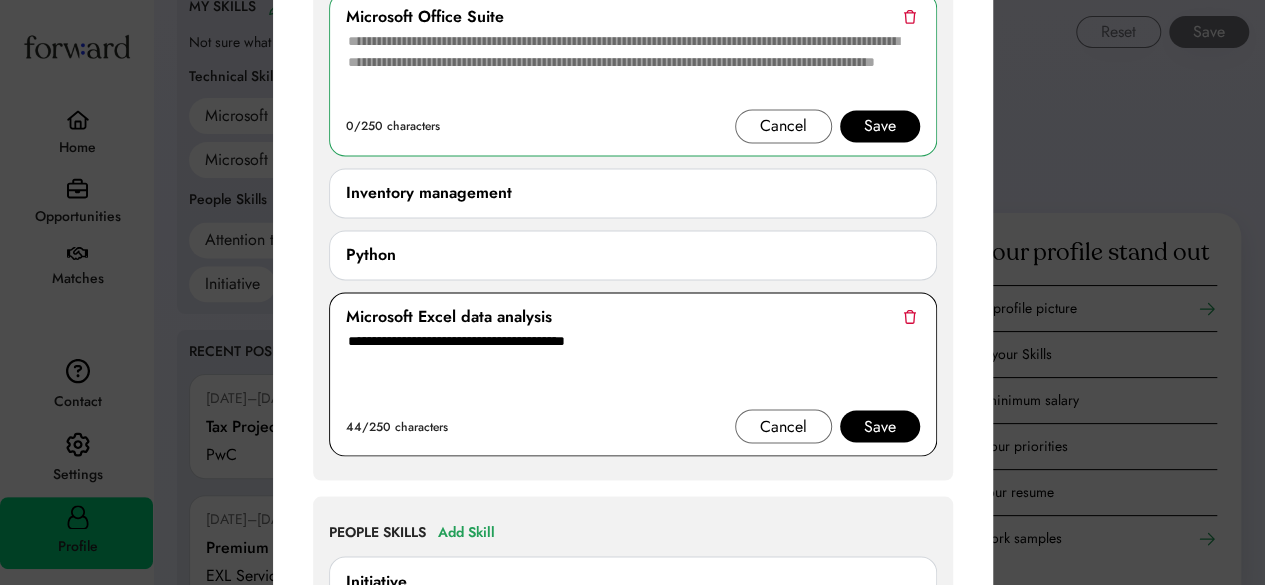 type on "**********" 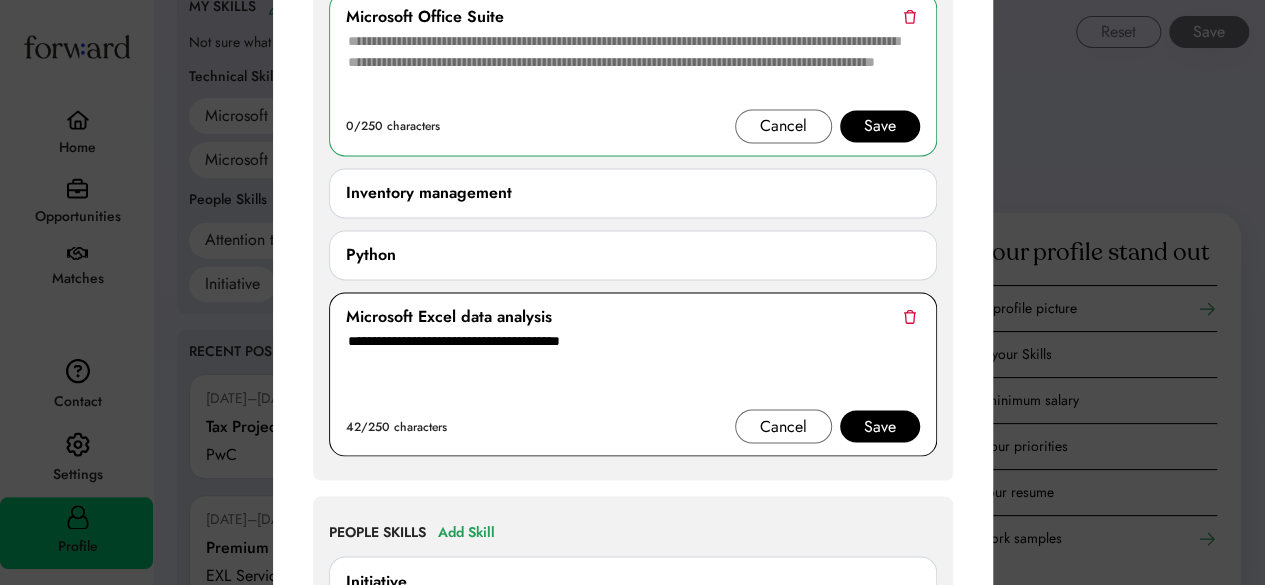 click on "Save" at bounding box center [880, 426] 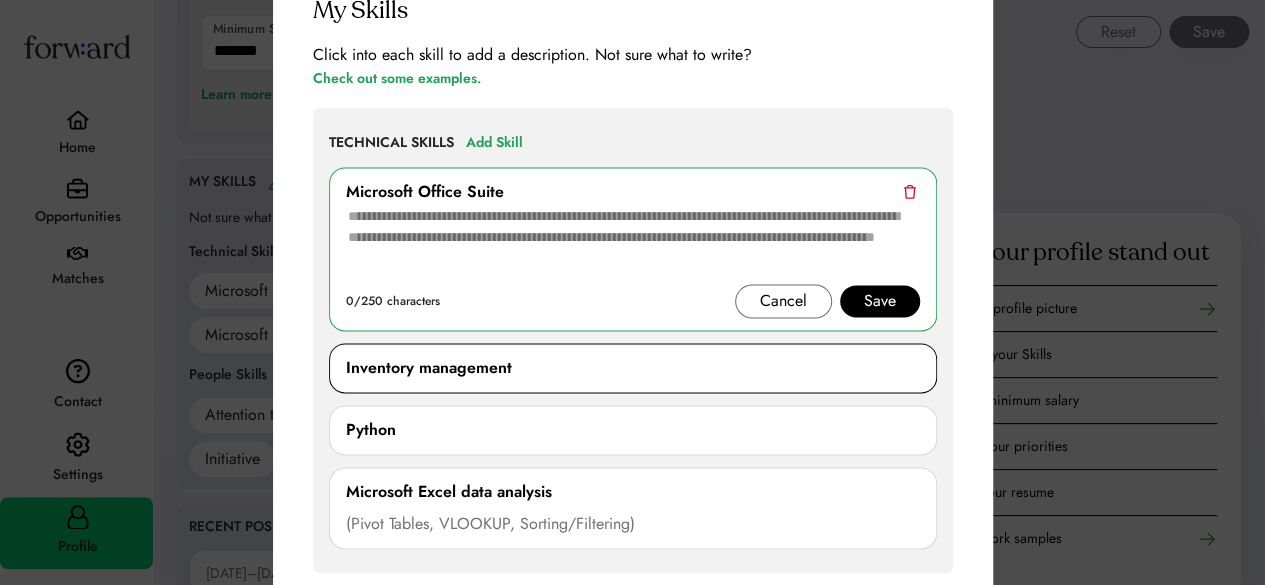 scroll, scrollTop: 1358, scrollLeft: 0, axis: vertical 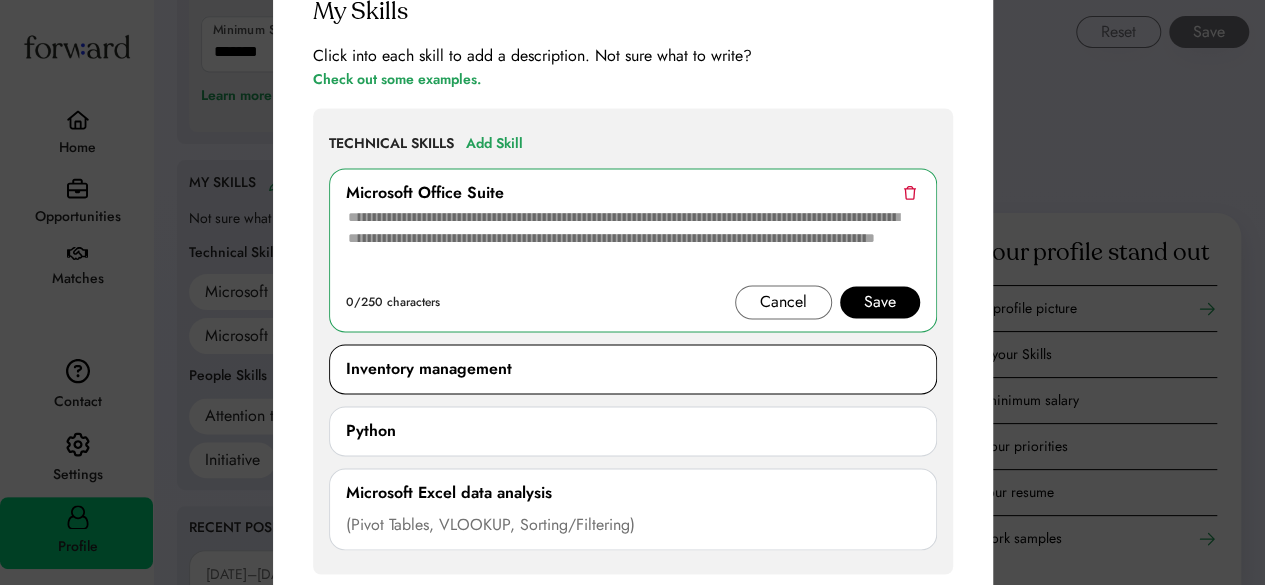 click on "Add Skill" at bounding box center [494, 144] 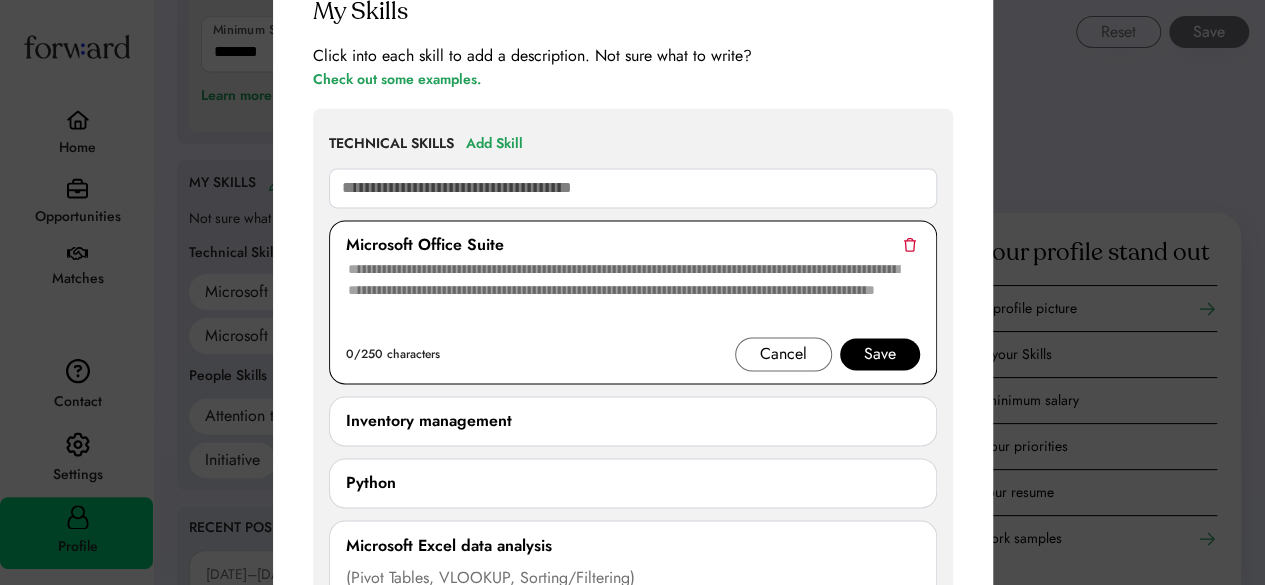 click on "Microsoft Office Suite" at bounding box center [633, 245] 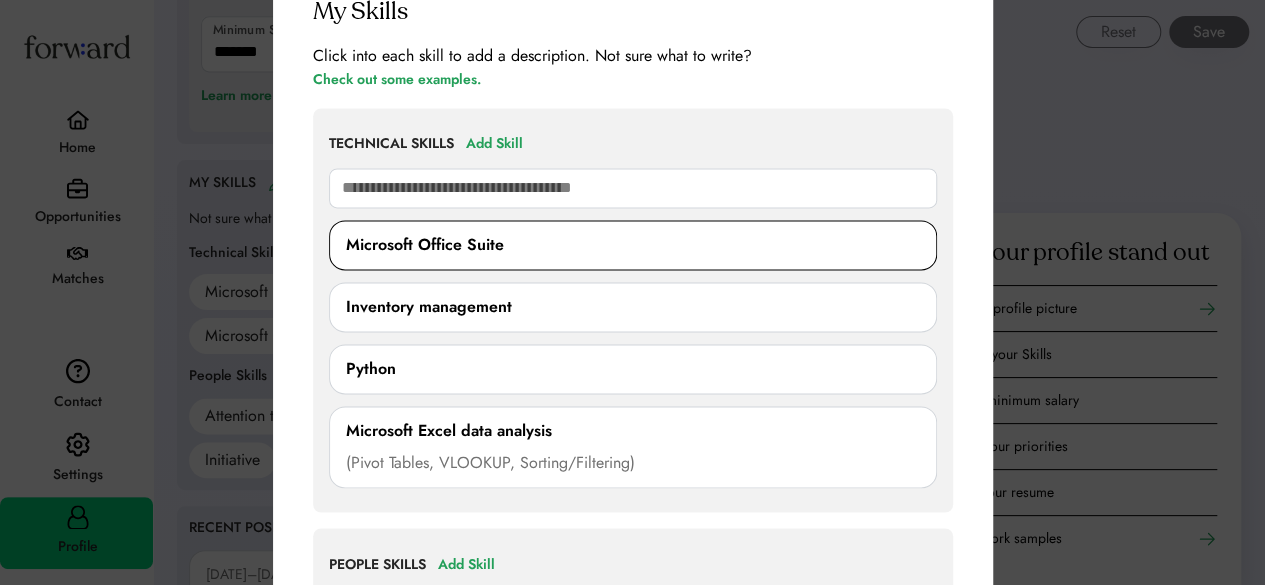 click on "Microsoft Office Suite" at bounding box center [633, 245] 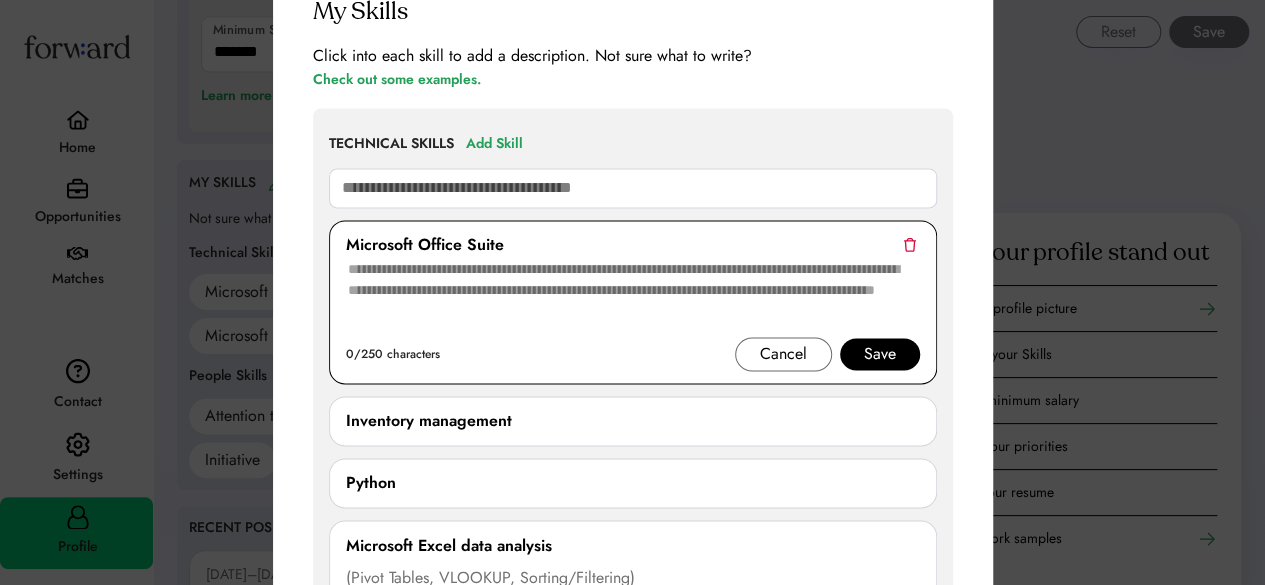 click at bounding box center (909, 244) 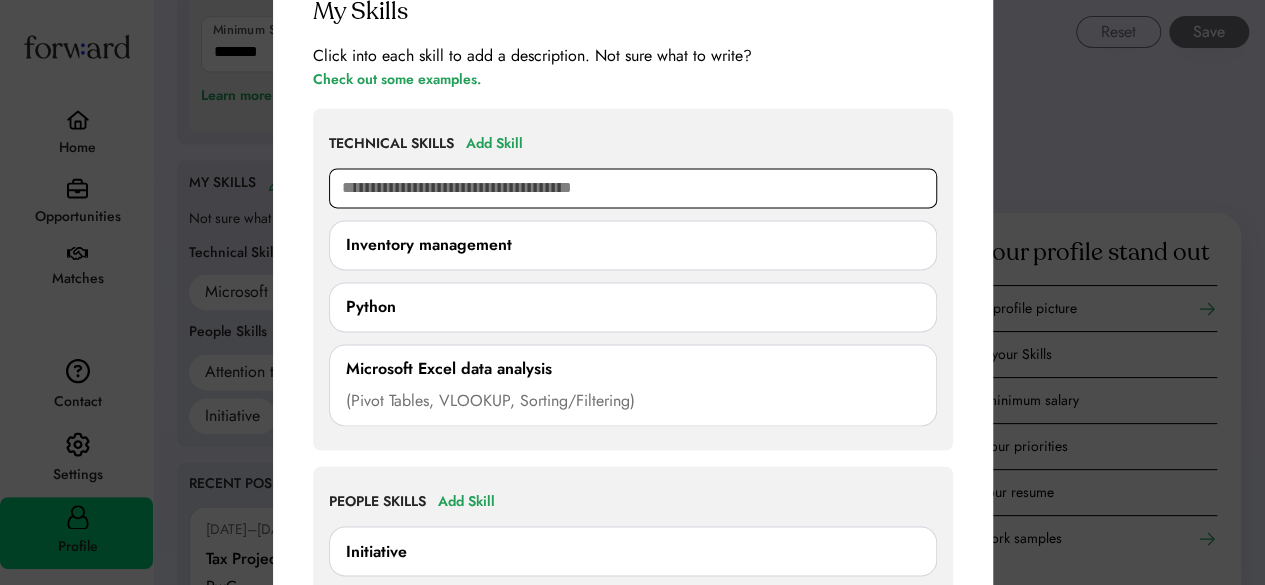 click at bounding box center [633, 188] 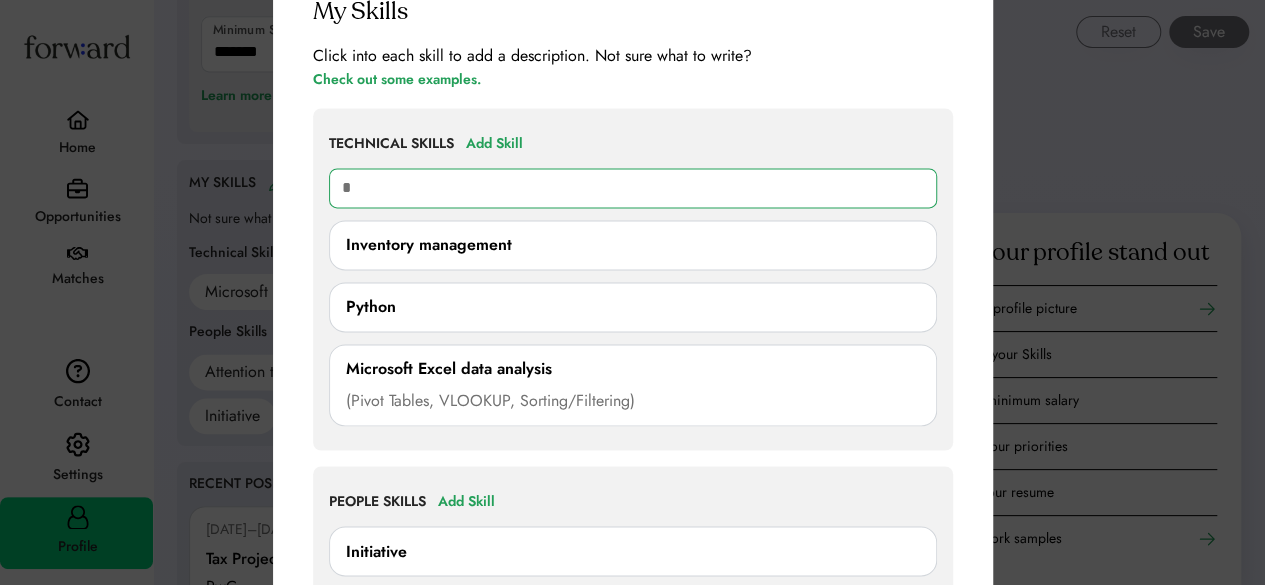 type on "**" 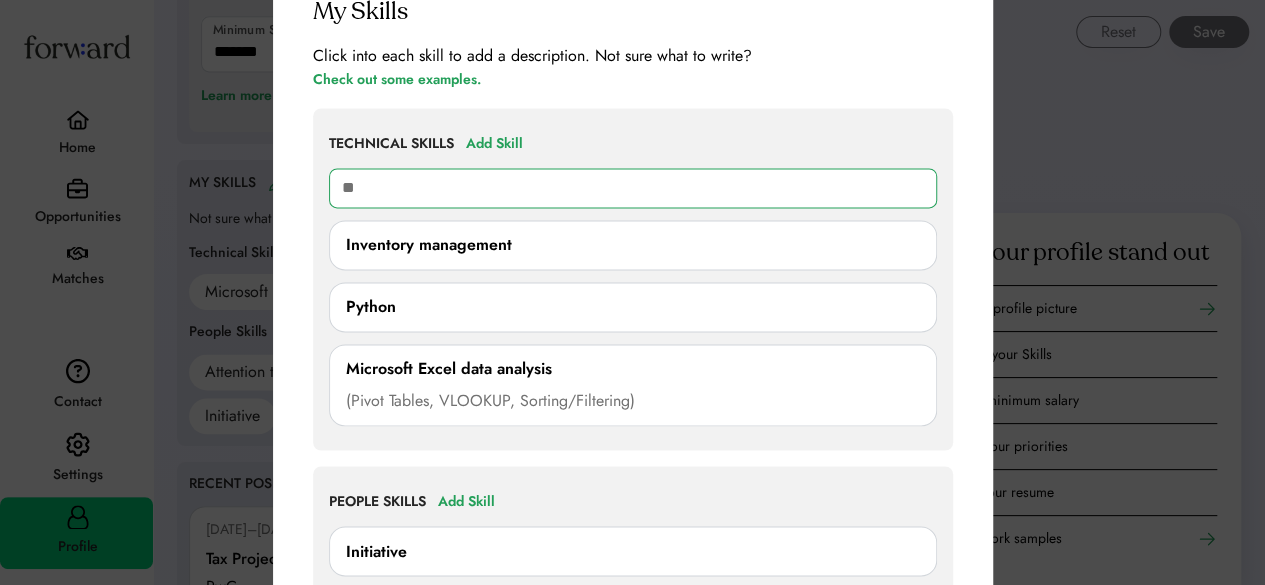 type on "**********" 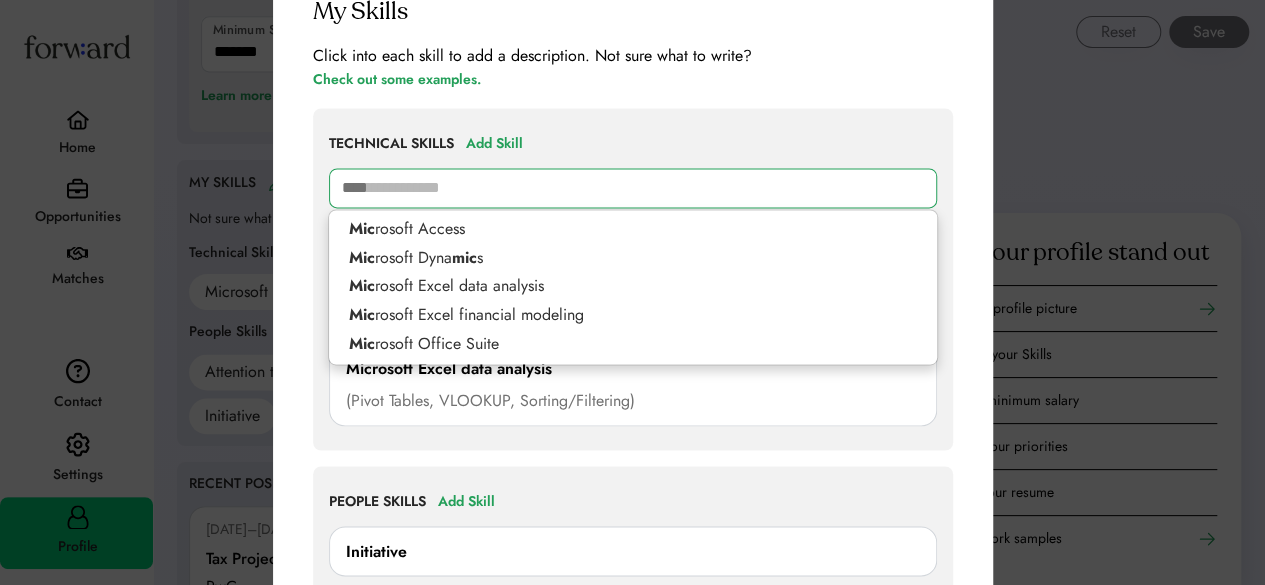 type on "*****" 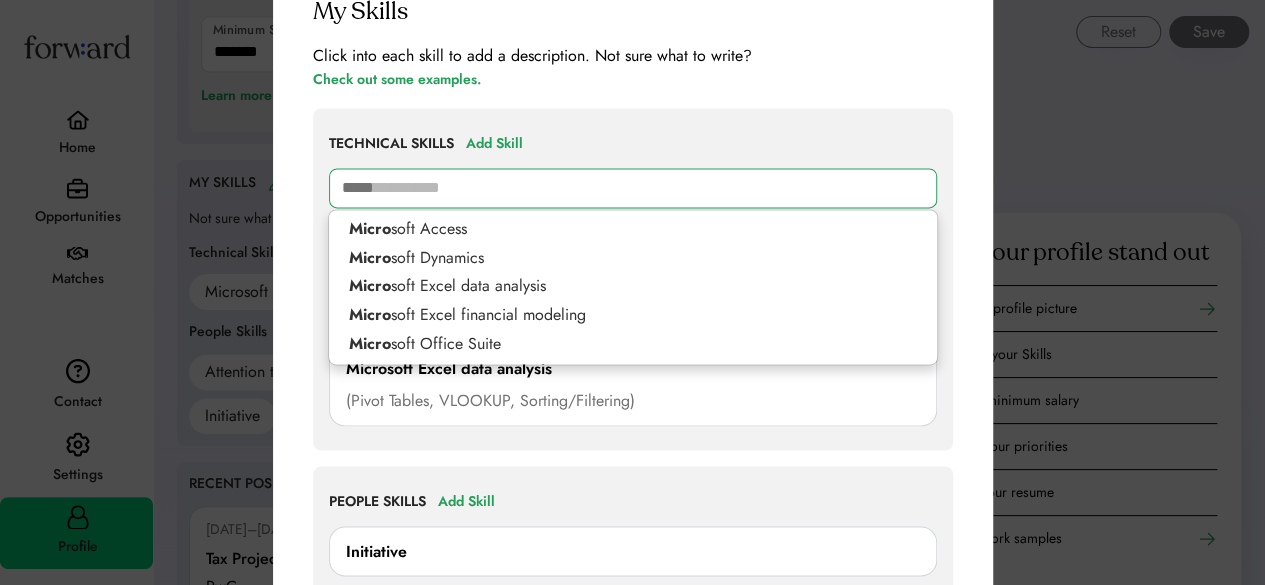 type 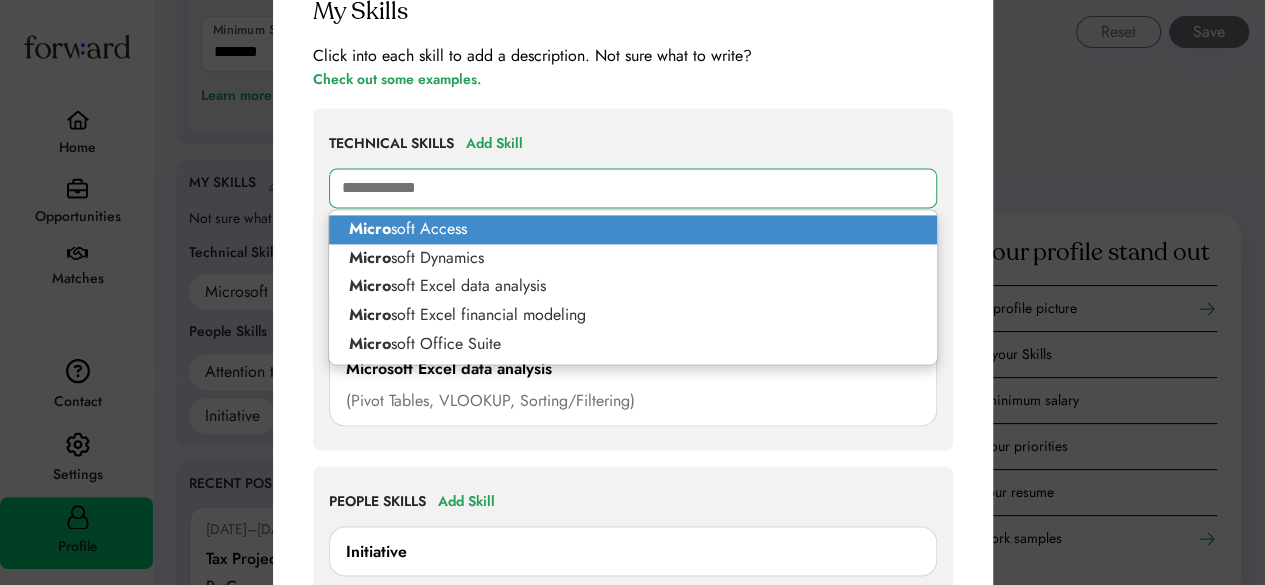type on "**********" 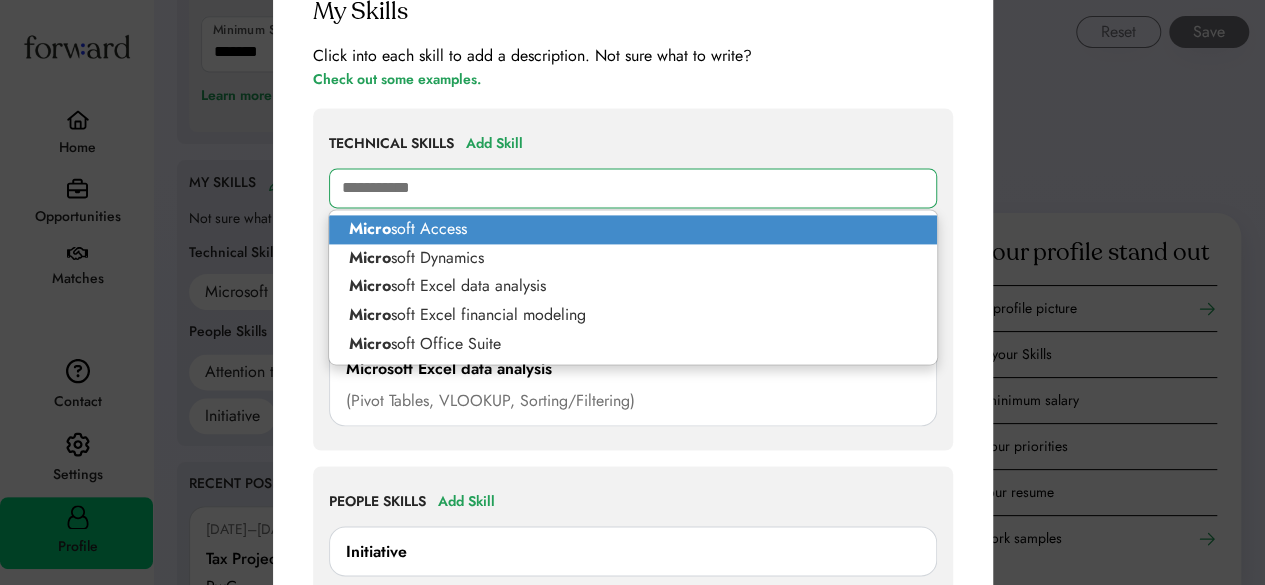 type on "**********" 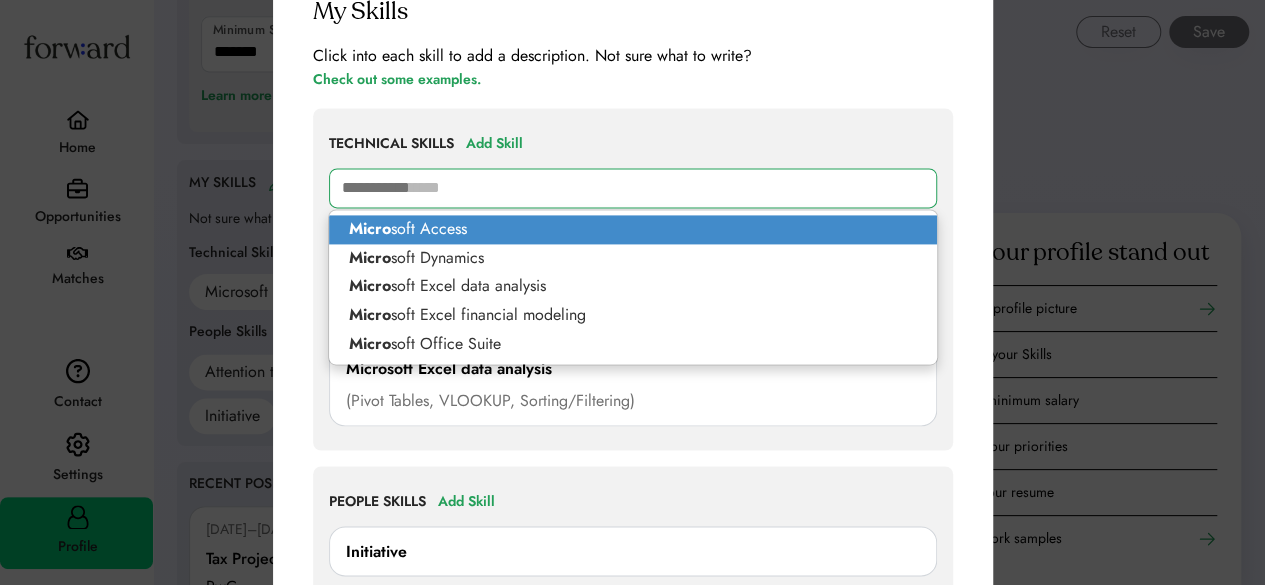 type on "*********" 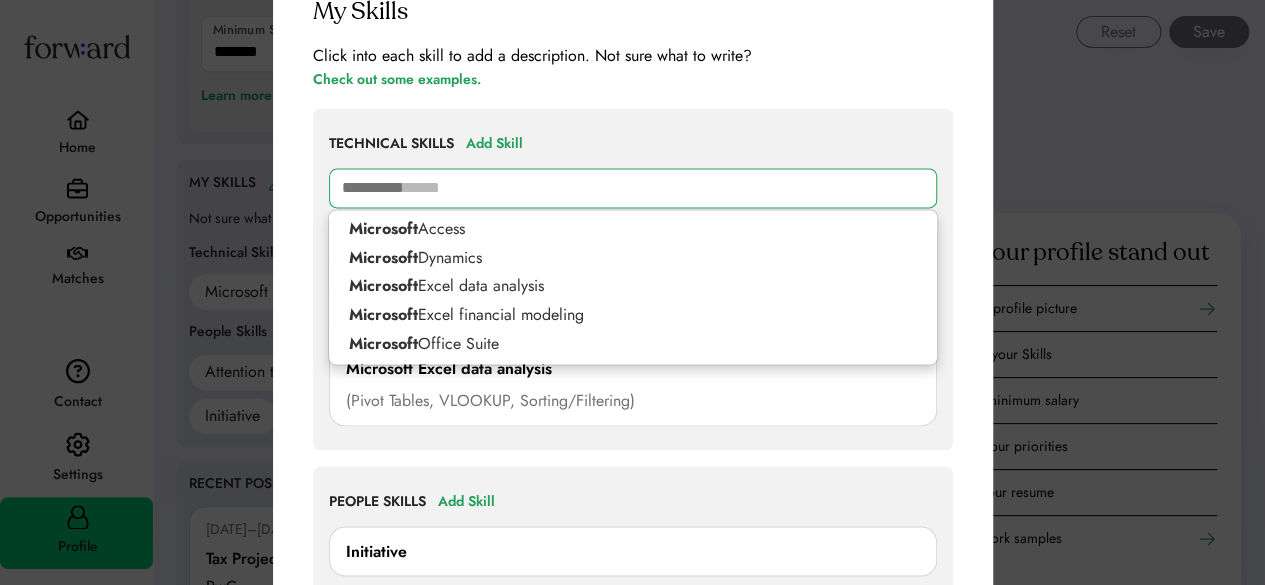 type 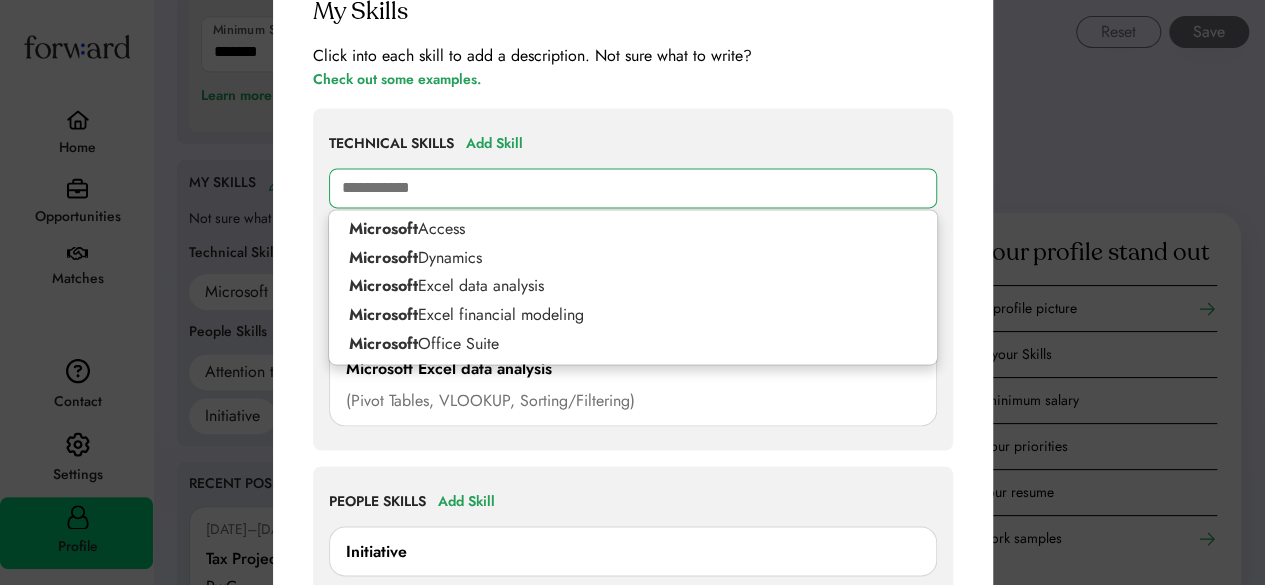 type on "**********" 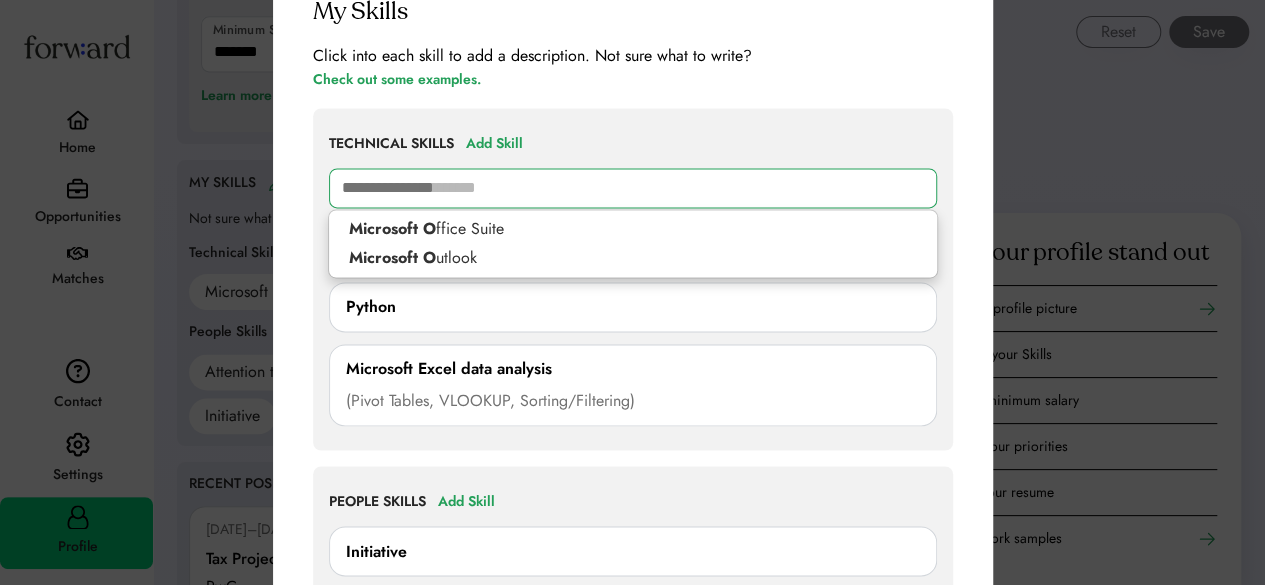 type on "**********" 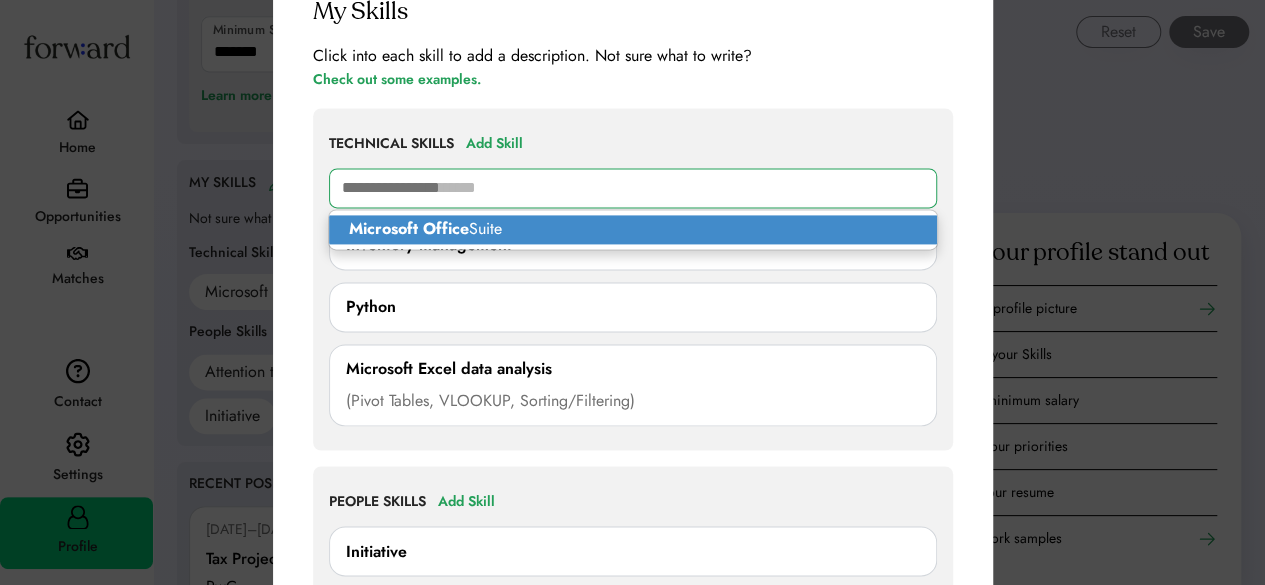click on "Microsoft Office" 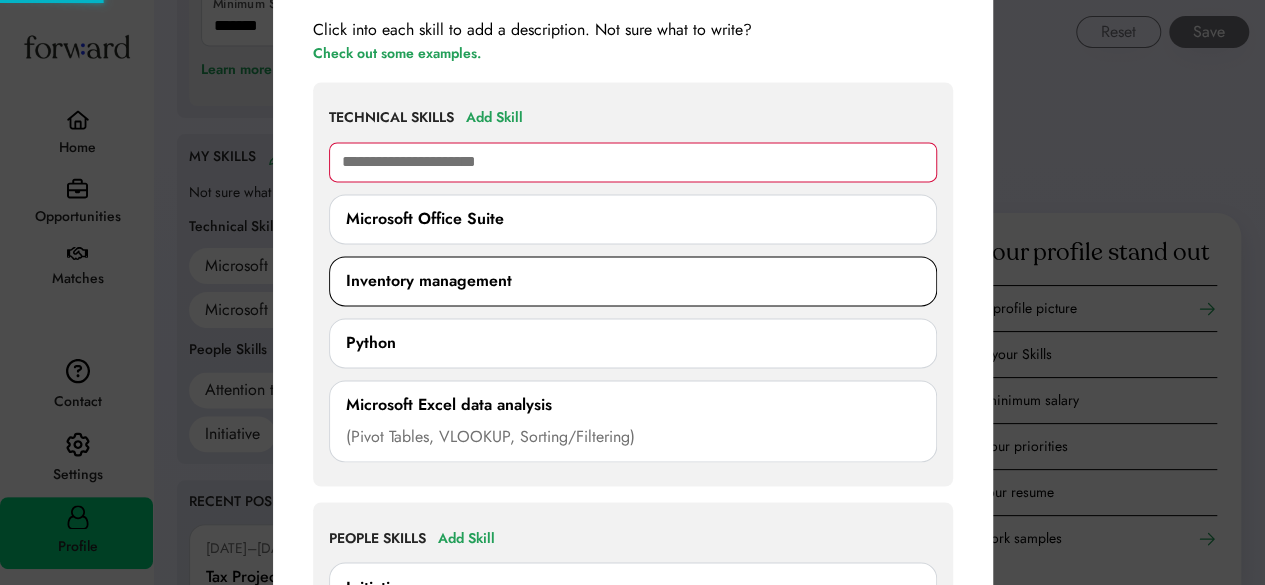 type 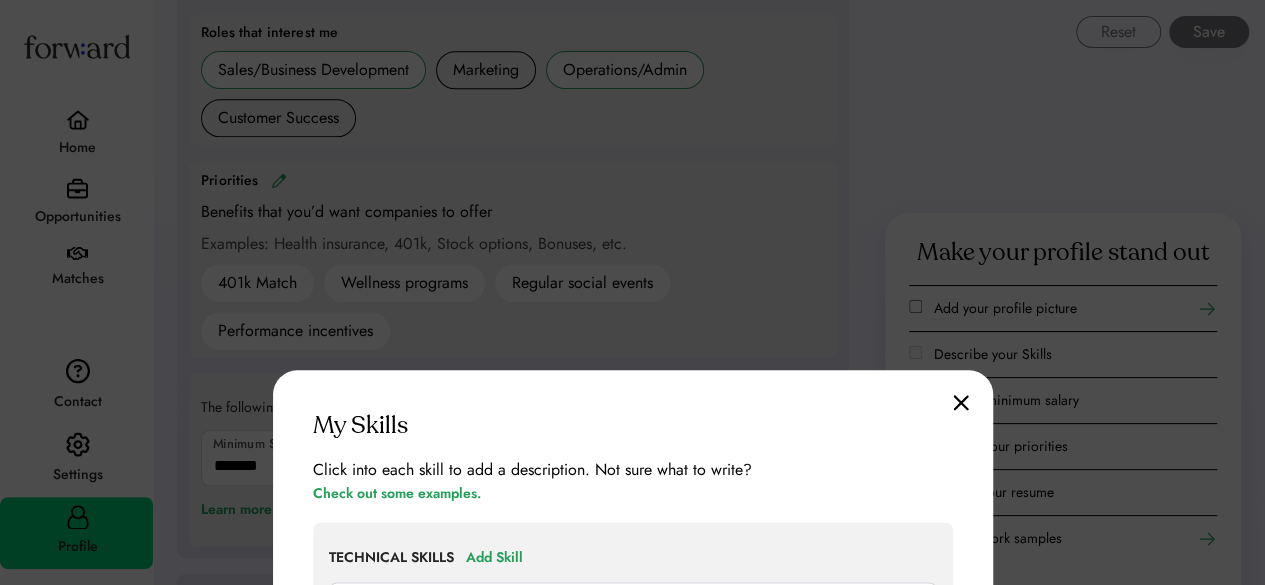 scroll, scrollTop: 1118, scrollLeft: 0, axis: vertical 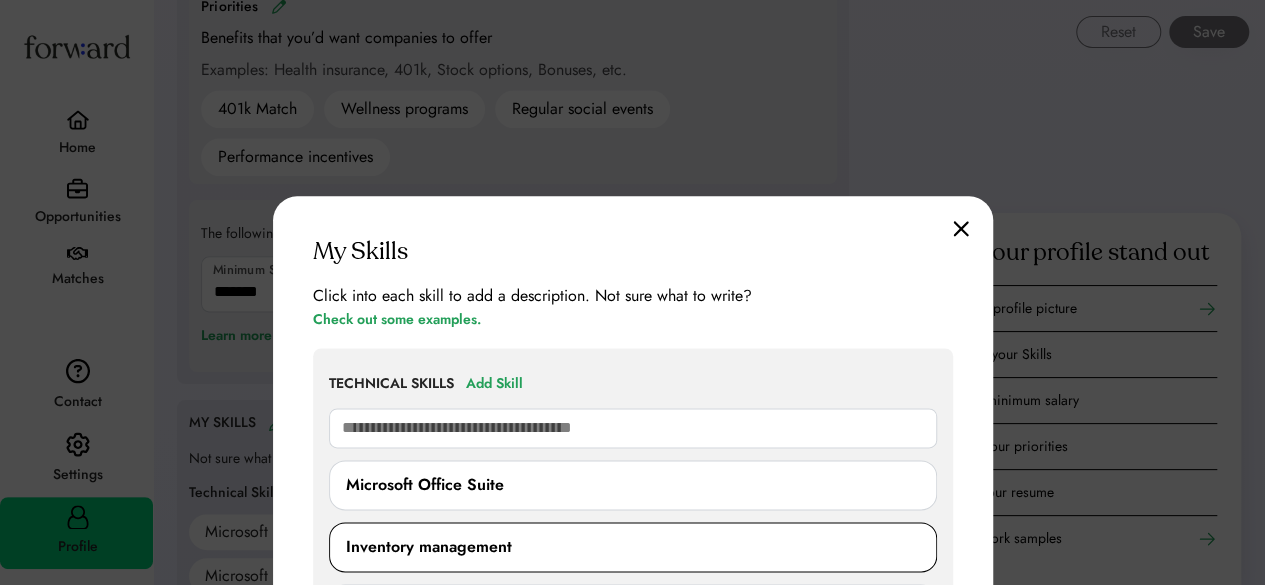 click at bounding box center [961, 228] 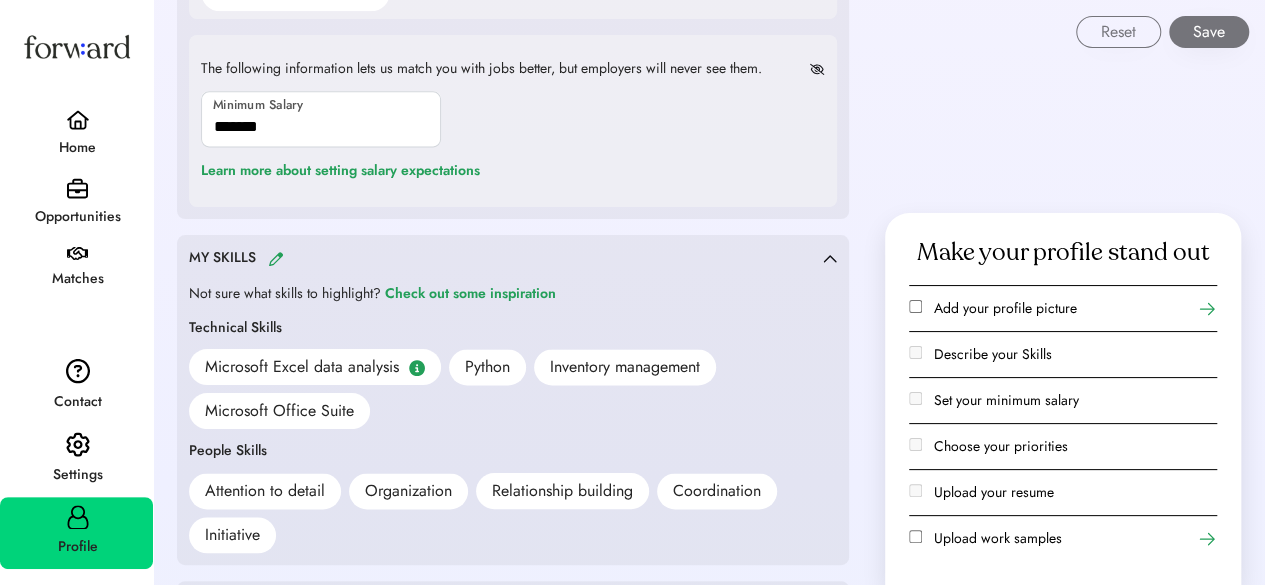 scroll, scrollTop: 1284, scrollLeft: 0, axis: vertical 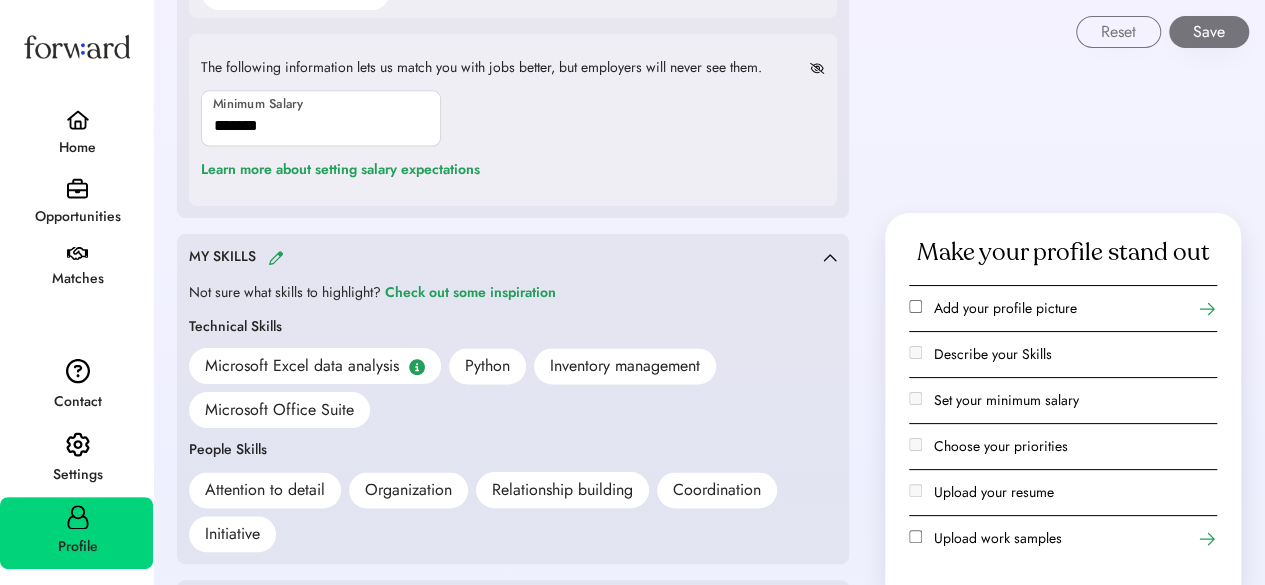 click on "Save" at bounding box center (1209, 32) 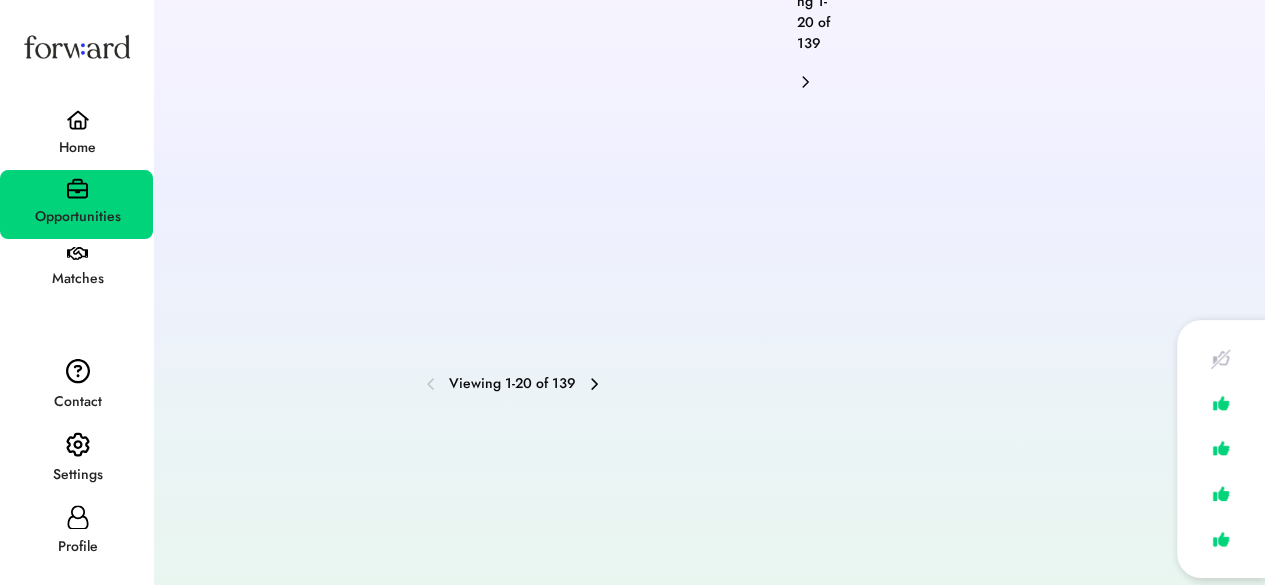 scroll, scrollTop: 0, scrollLeft: 0, axis: both 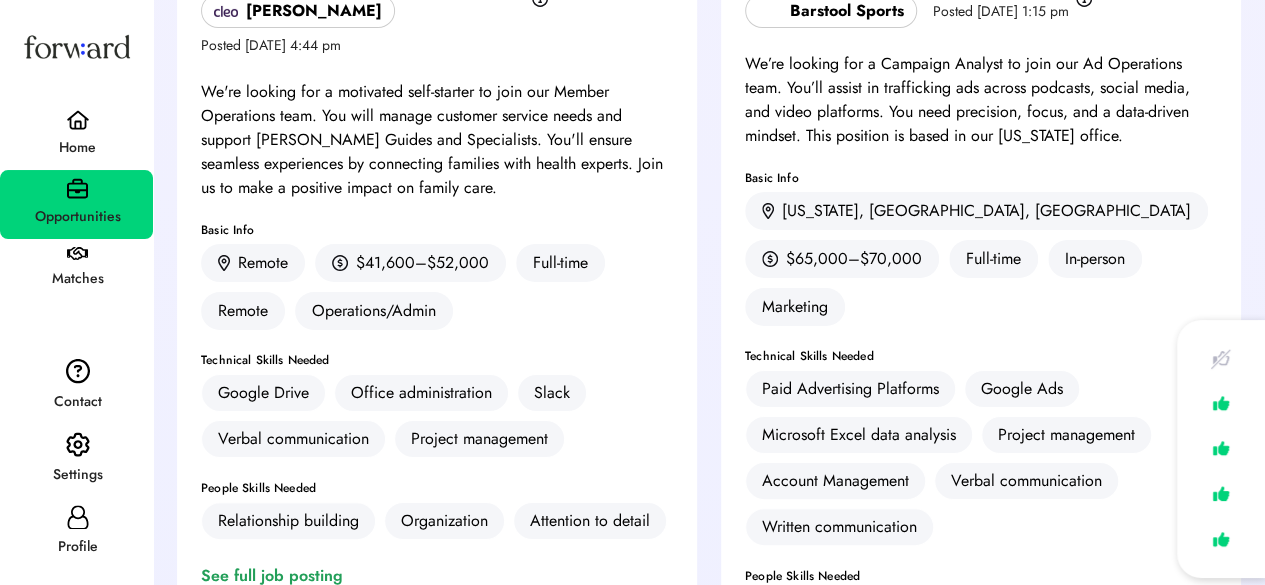 click on "Home" at bounding box center (77, 148) 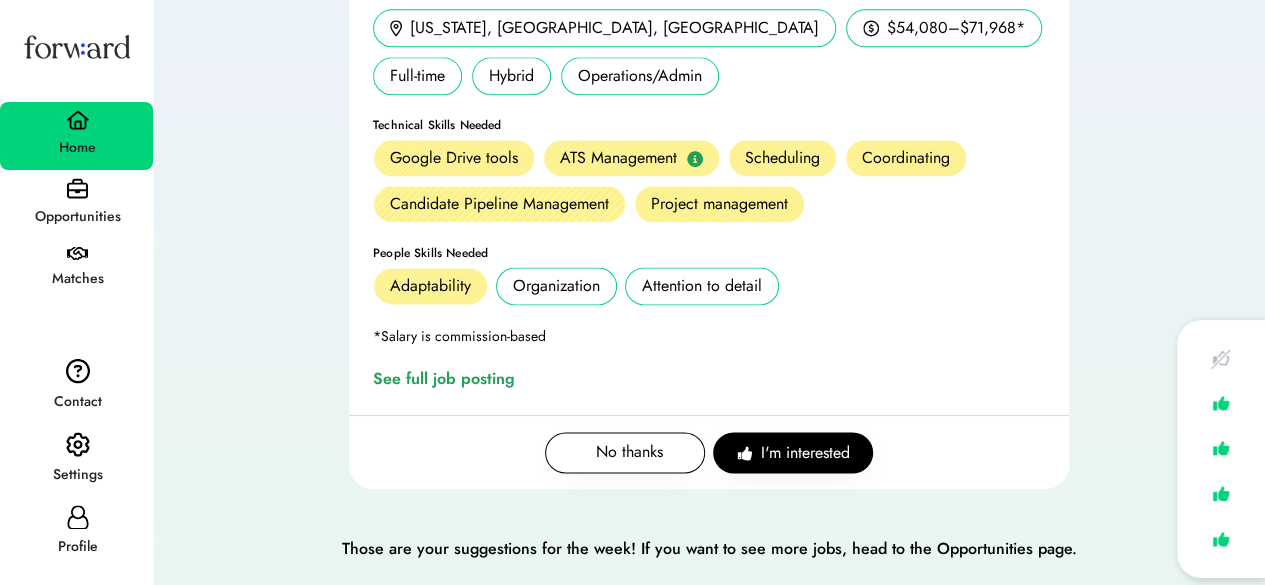 scroll, scrollTop: 0, scrollLeft: 0, axis: both 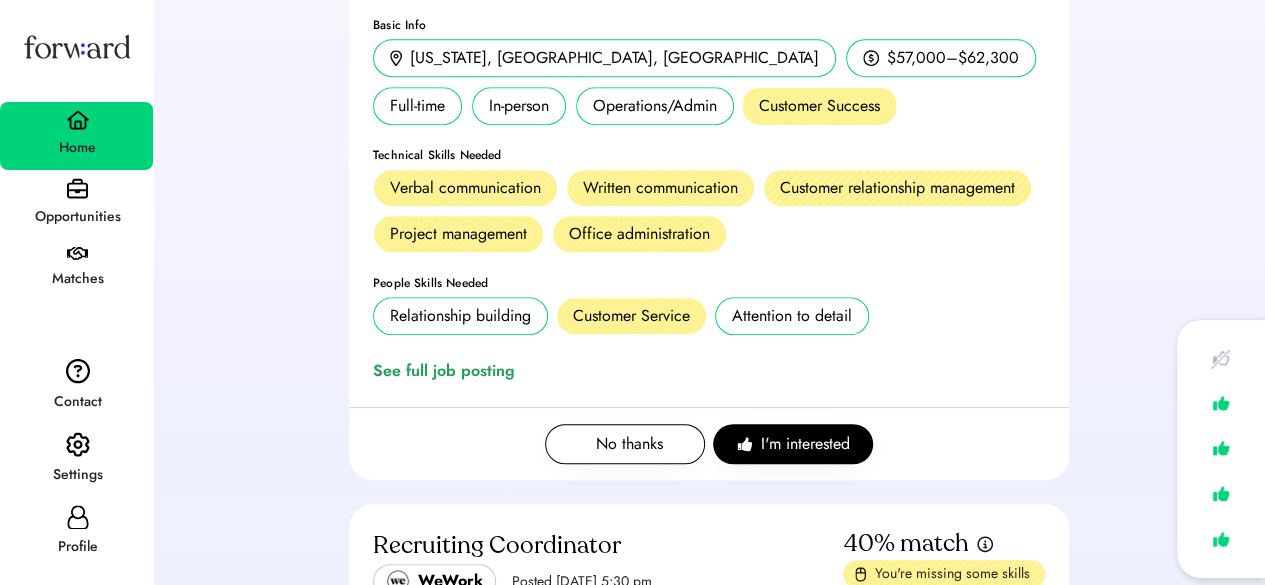 click on "I'm interested" at bounding box center (805, 444) 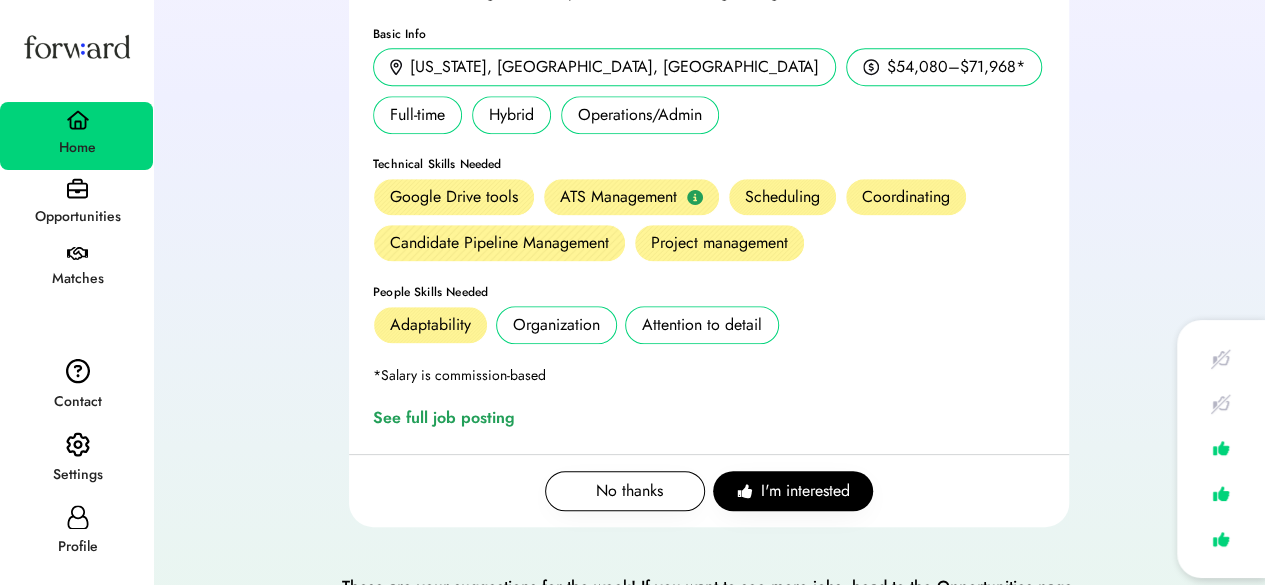 scroll, scrollTop: 463, scrollLeft: 0, axis: vertical 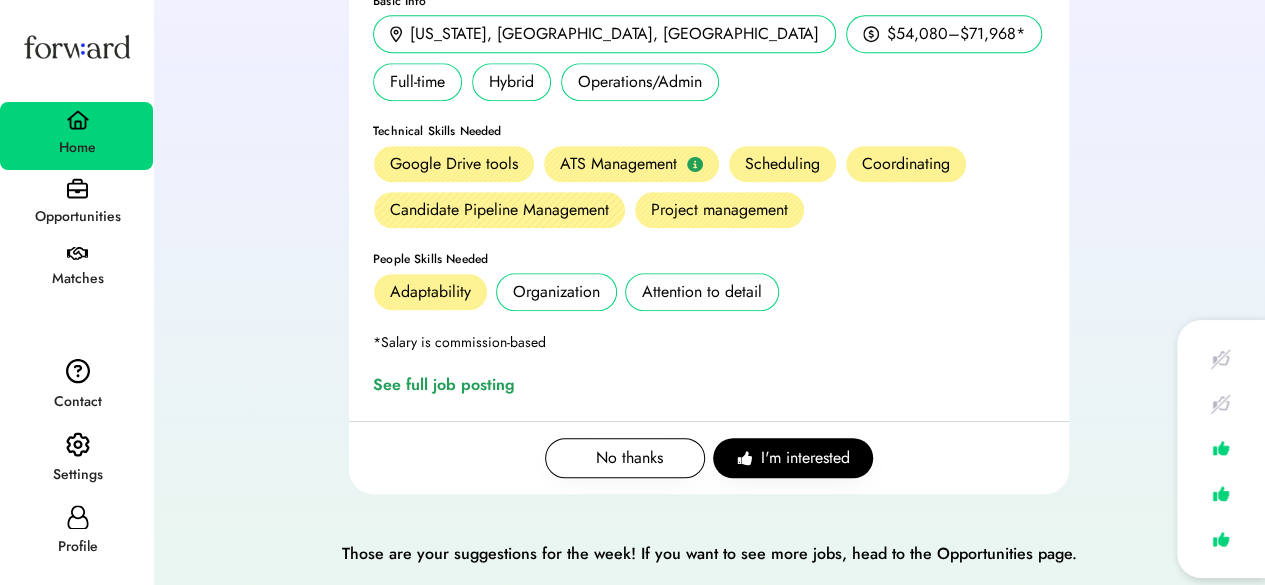 click on "I'm interested" at bounding box center (805, 458) 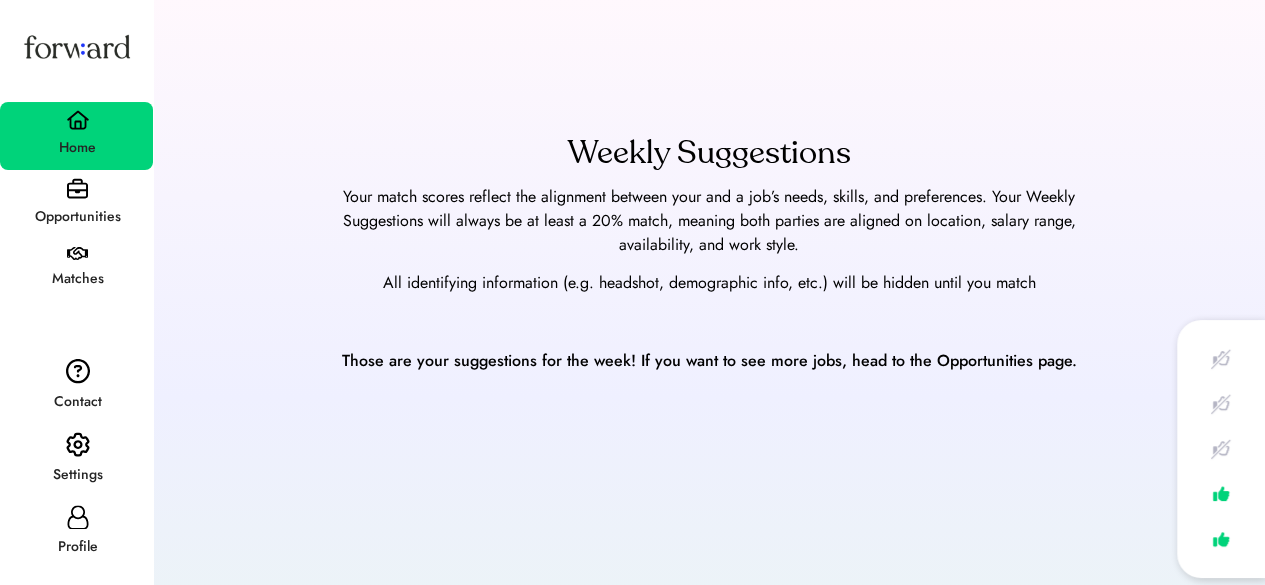 scroll, scrollTop: 0, scrollLeft: 0, axis: both 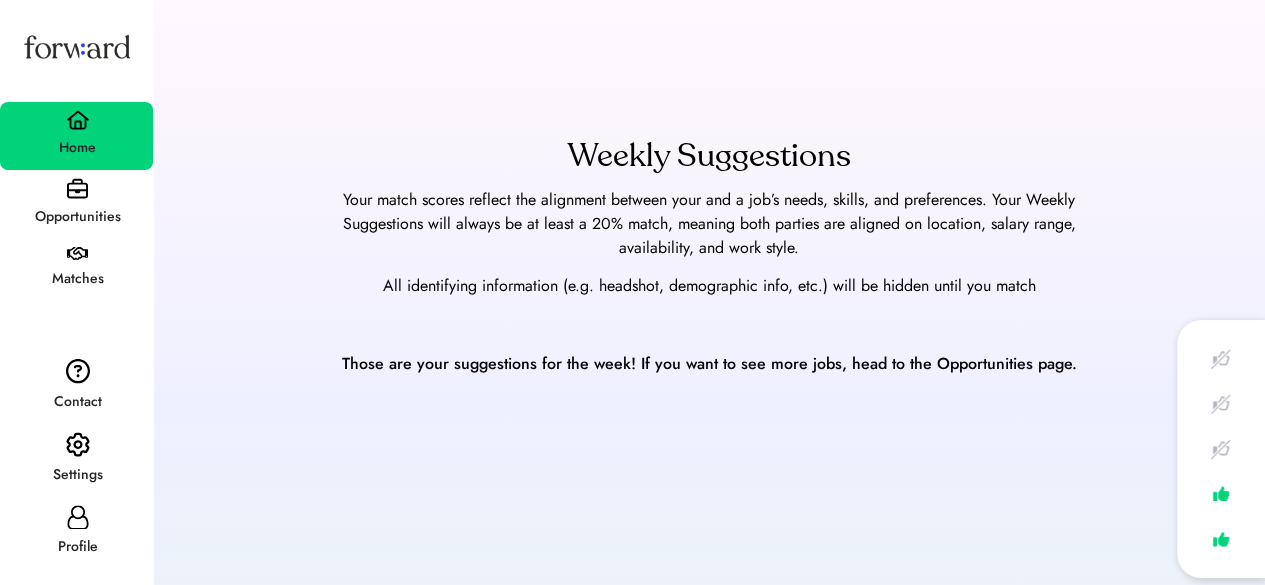click on "Opportunities" at bounding box center [77, 217] 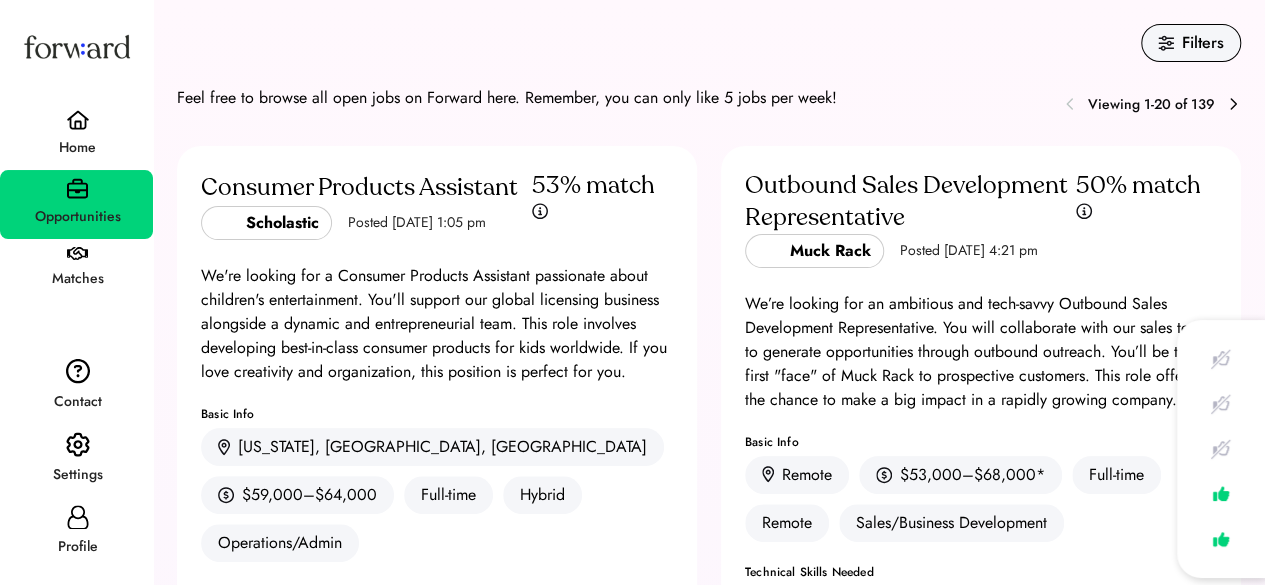 scroll, scrollTop: 107, scrollLeft: 0, axis: vertical 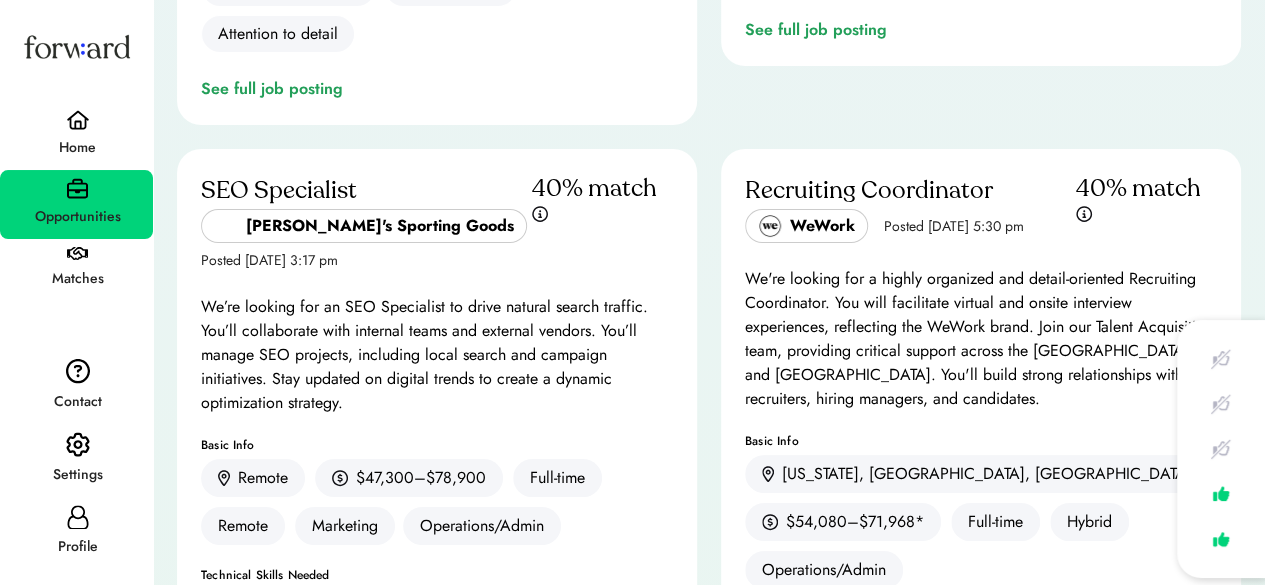 click on "Viewing 1-20 of 139" at bounding box center [542, 1000] 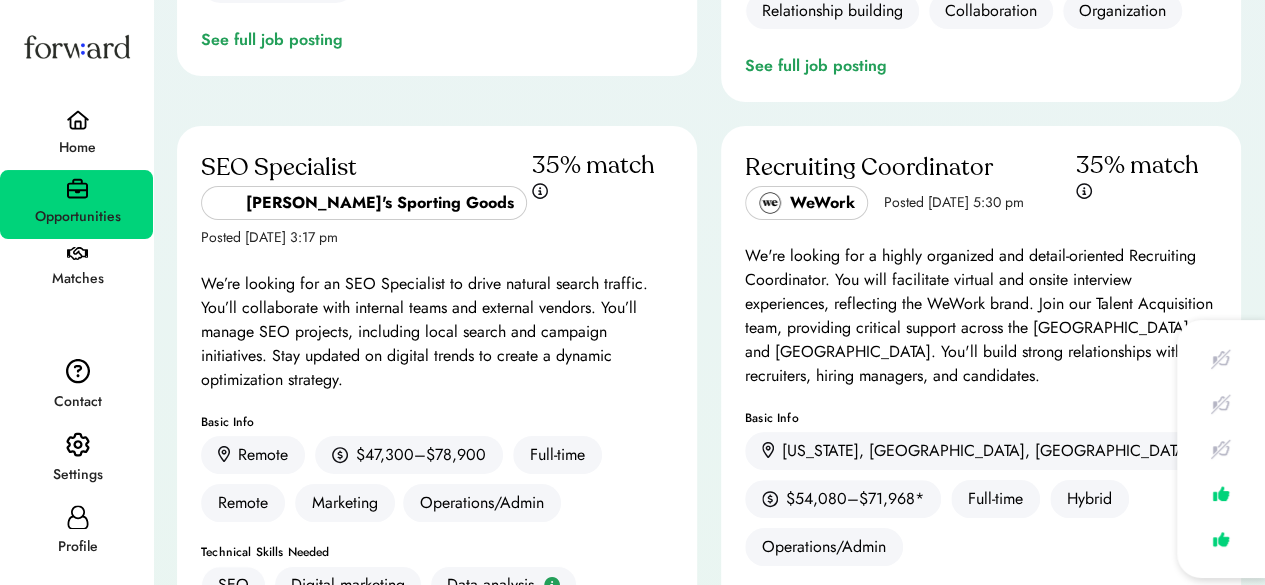 scroll, scrollTop: 0, scrollLeft: 0, axis: both 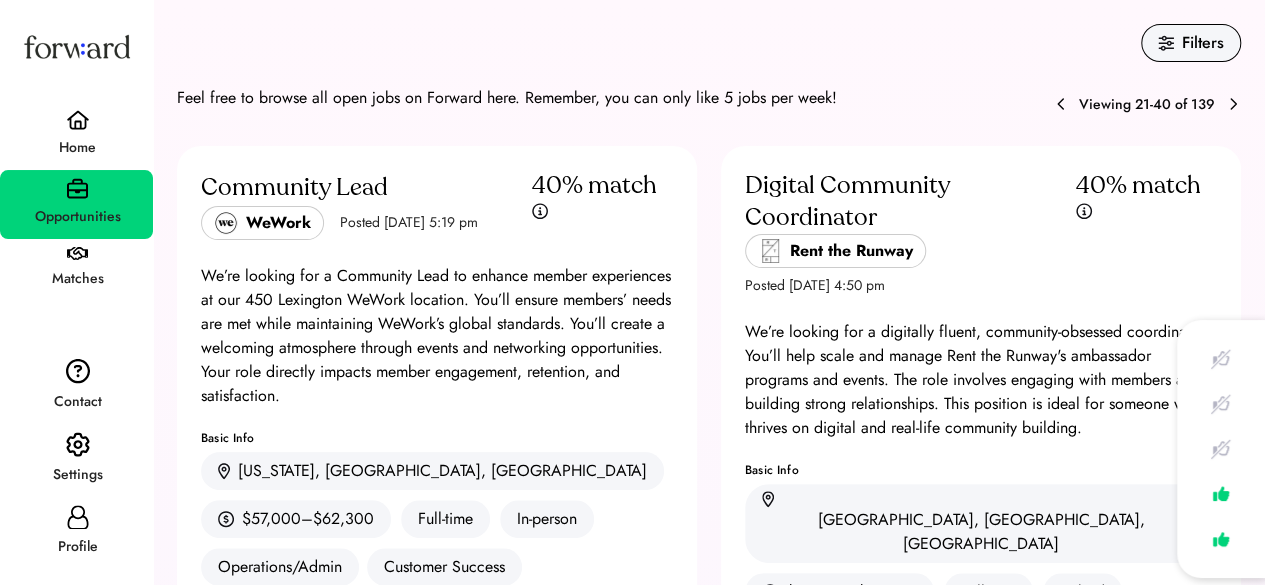 click on "Filters" at bounding box center (1203, 43) 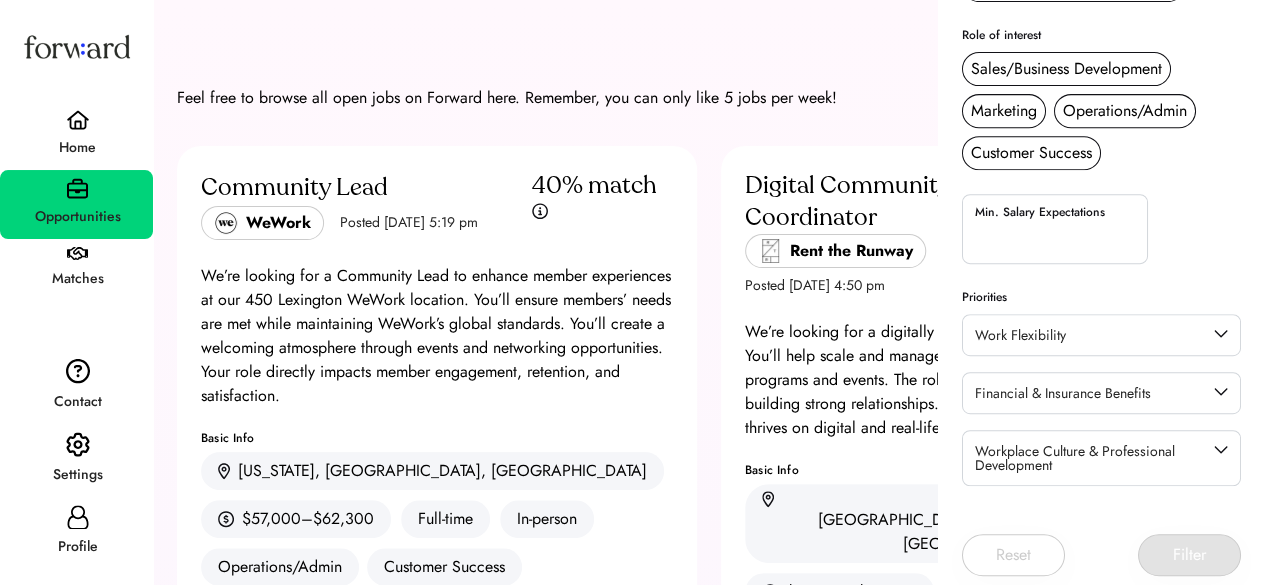 scroll, scrollTop: 386, scrollLeft: 0, axis: vertical 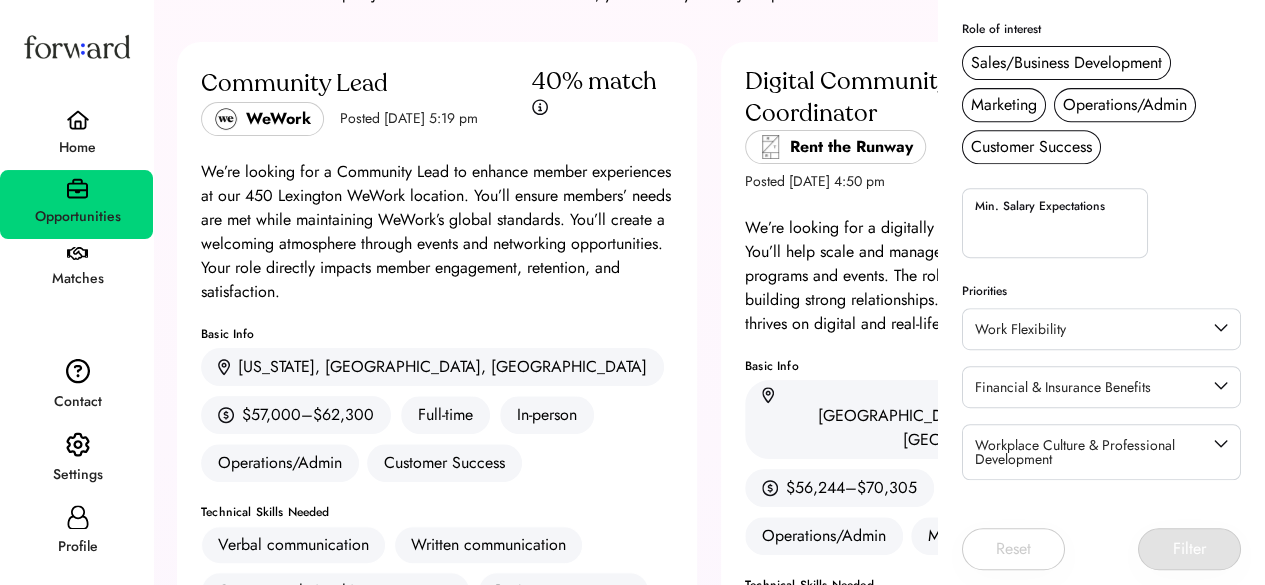 click on "Matches" at bounding box center (77, 279) 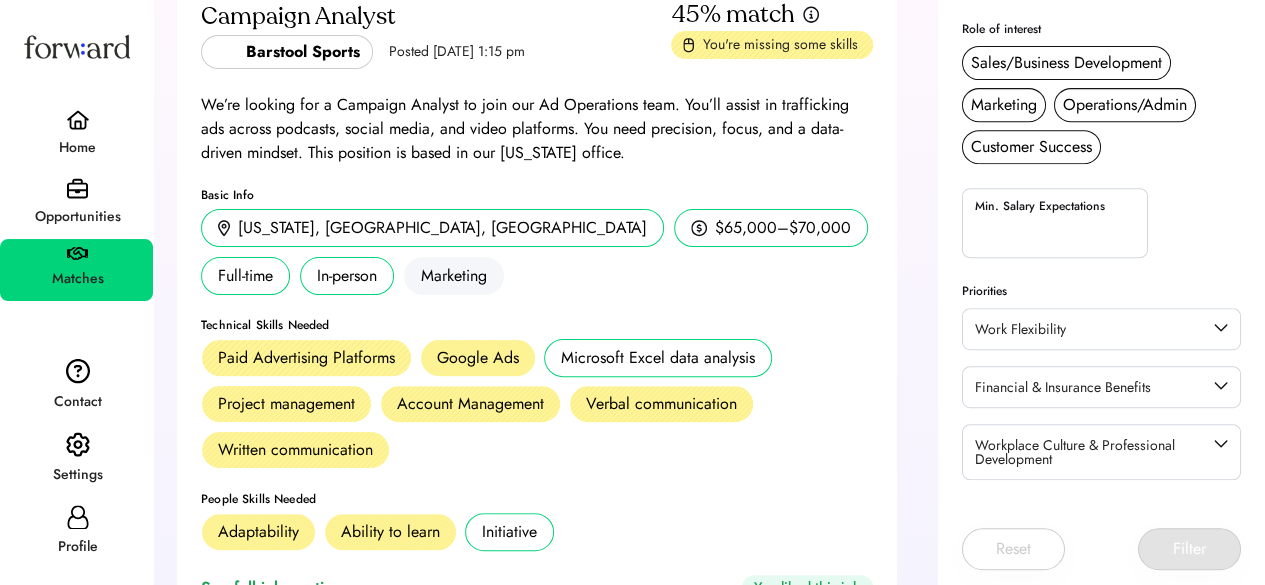 scroll, scrollTop: 0, scrollLeft: 0, axis: both 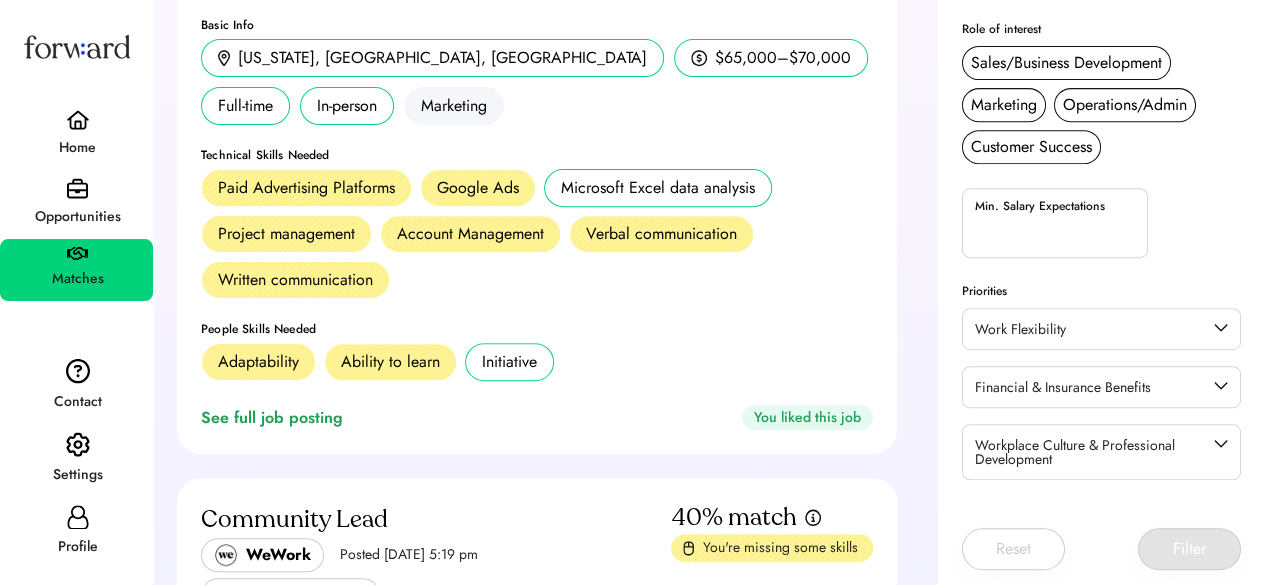 click on "Campaign Analyst Barstool Sports Posted Jun 27, 2025 1:15 pm 45% match You're missing some skills We’re looking for a Campaign Analyst to join our Ad Operations team. You’ll assist in trafficking ads across podcasts, social media, and video platforms. You need precision, focus, and a data-driven mindset. This position is based in our New York office. Basic Info New York, NY, USA $65,000–$70,000 Full-time In-person Marketing Technical Skills Needed Paid Advertising Platforms Google Ads Microsoft Excel data analysis Project management Account Management Verbal communication Written communication People Skills Needed Adaptability Ability to learn Initiative See full job posting You liked this job" at bounding box center [537, 129] 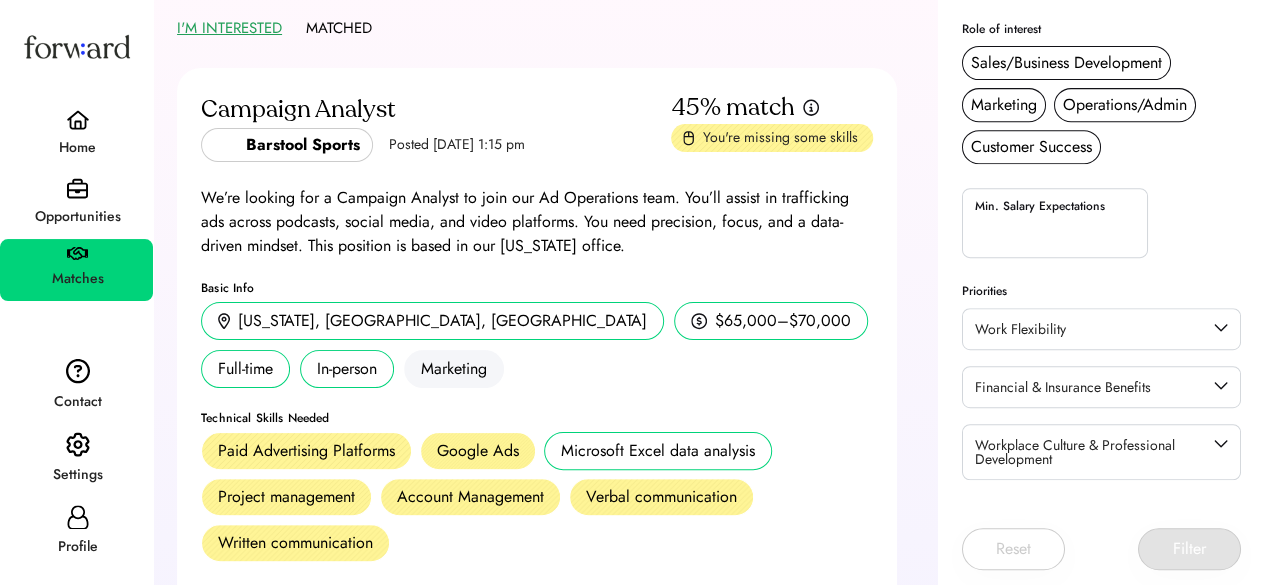 scroll, scrollTop: 23, scrollLeft: 0, axis: vertical 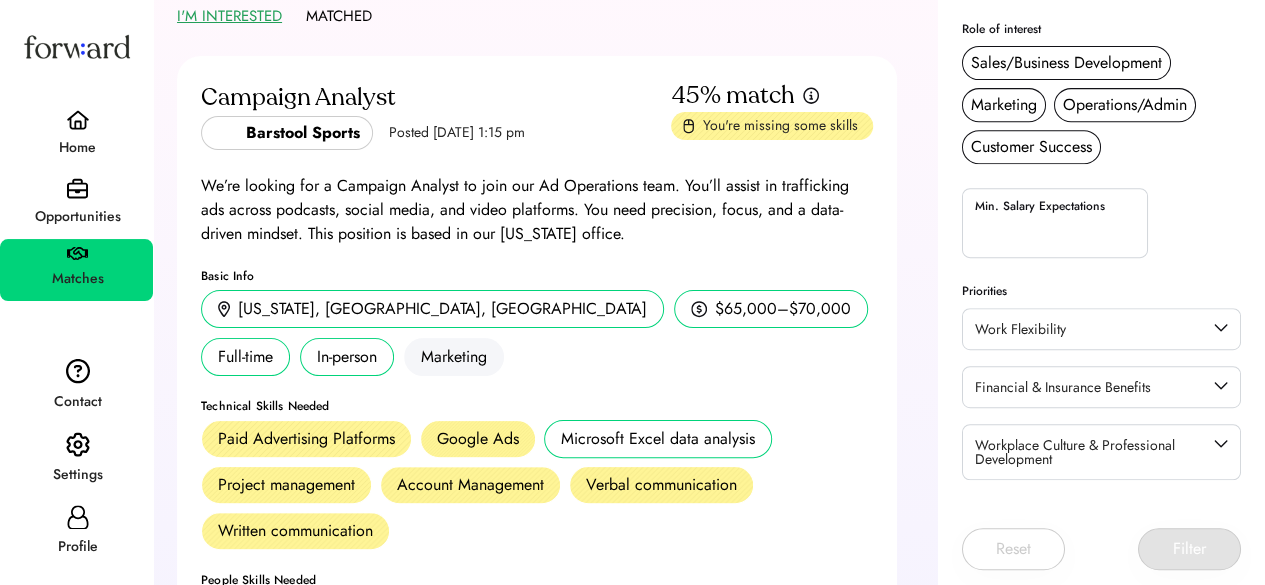 click on "Campaign Analyst" at bounding box center [433, 98] 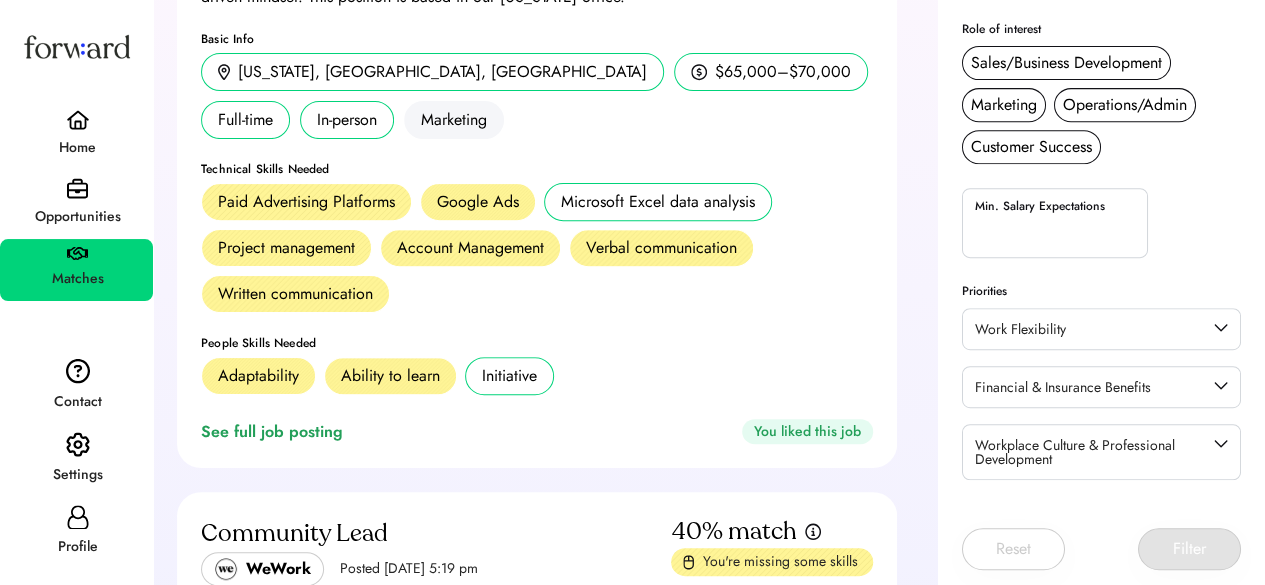 scroll, scrollTop: 262, scrollLeft: 0, axis: vertical 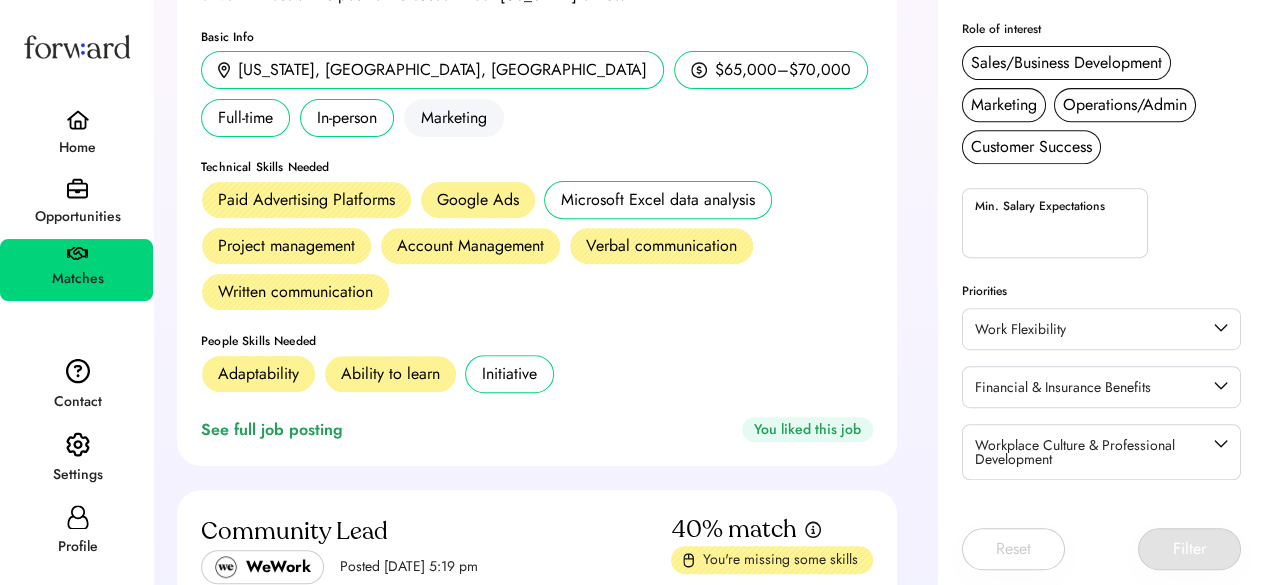click on "See full job posting" at bounding box center (276, 430) 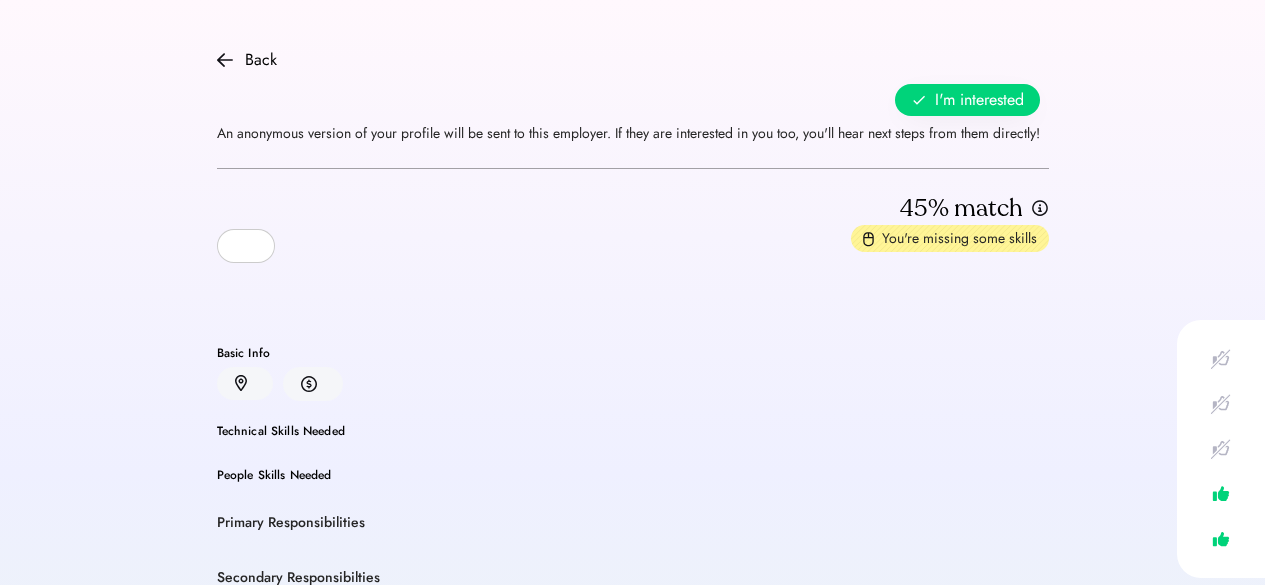 scroll, scrollTop: 0, scrollLeft: 0, axis: both 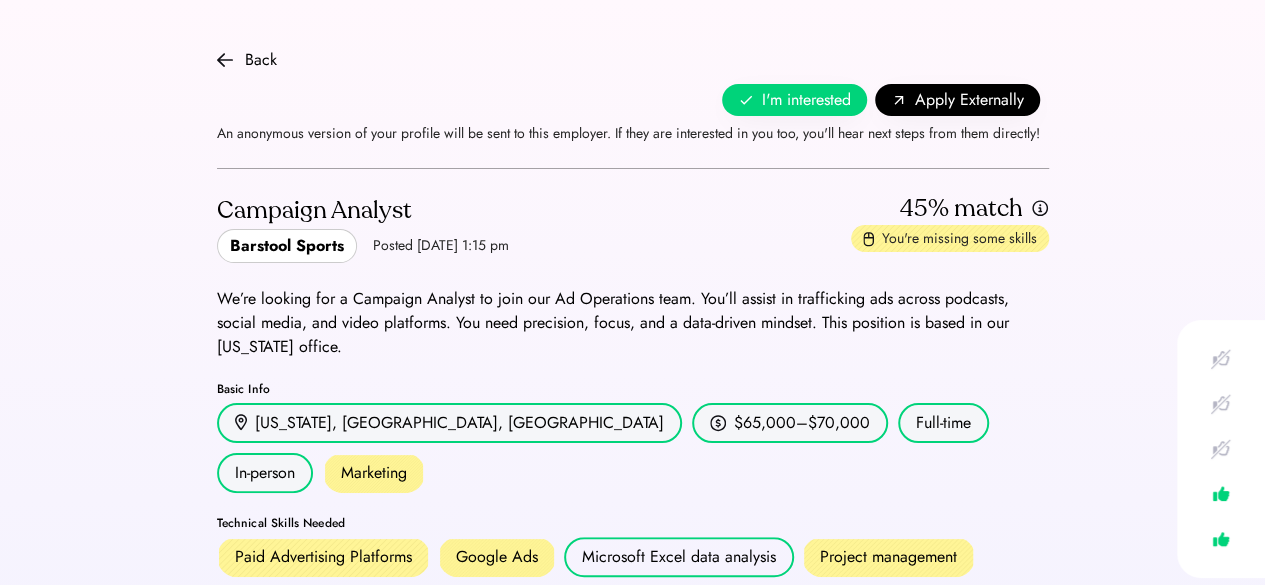 click on "I'm interested" at bounding box center (806, 100) 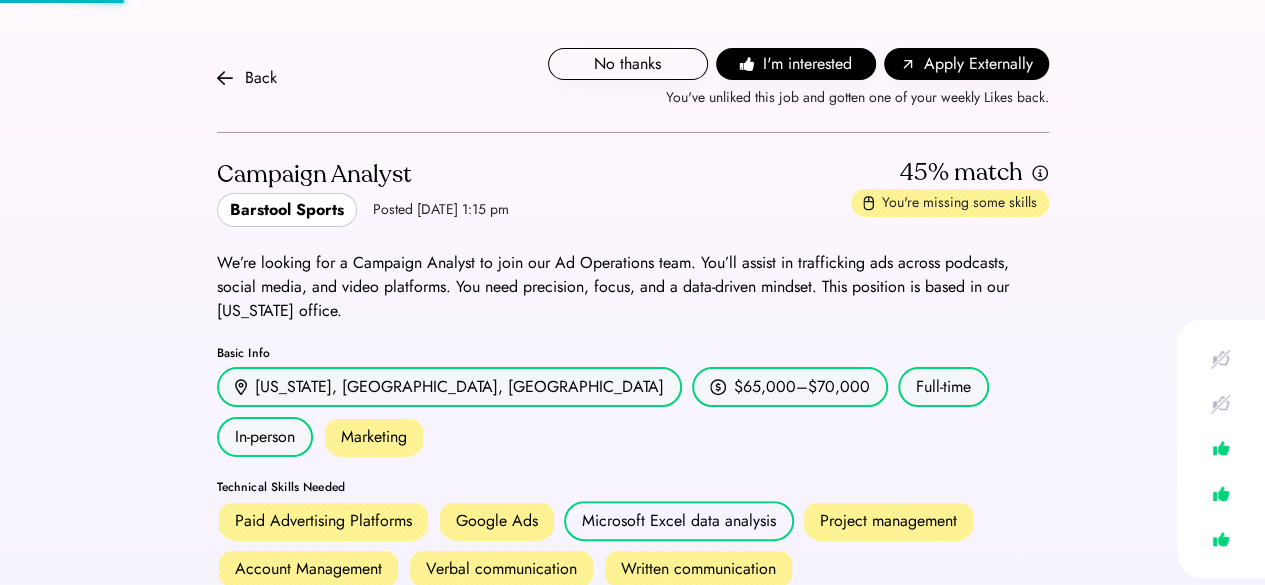 click on "I'm interested" at bounding box center (796, 64) 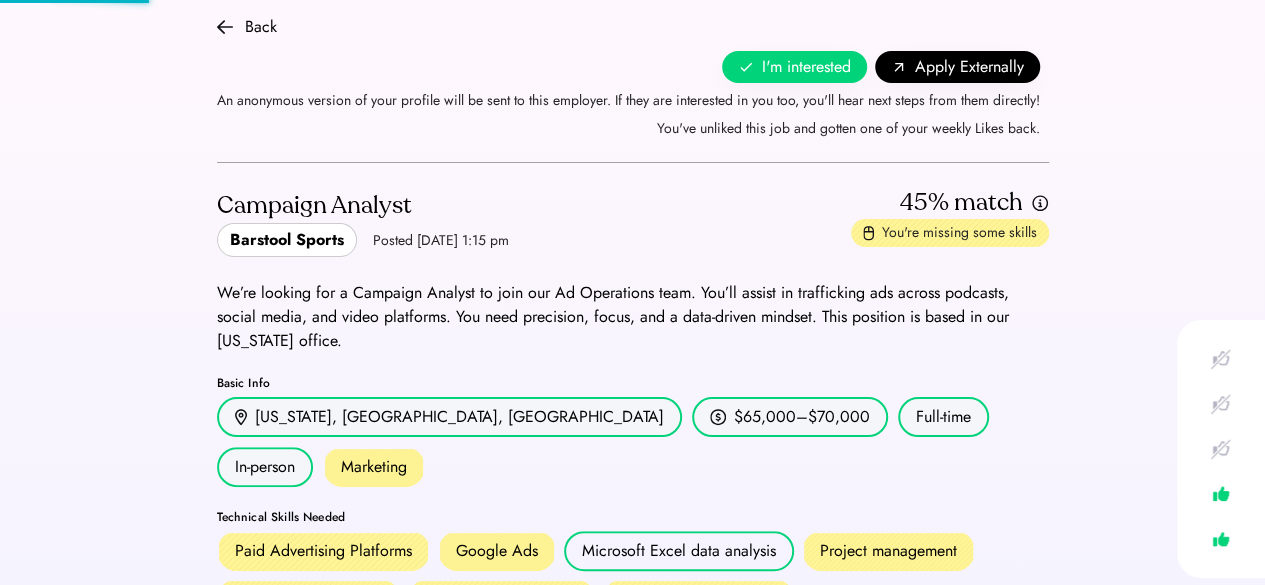 scroll, scrollTop: 34, scrollLeft: 0, axis: vertical 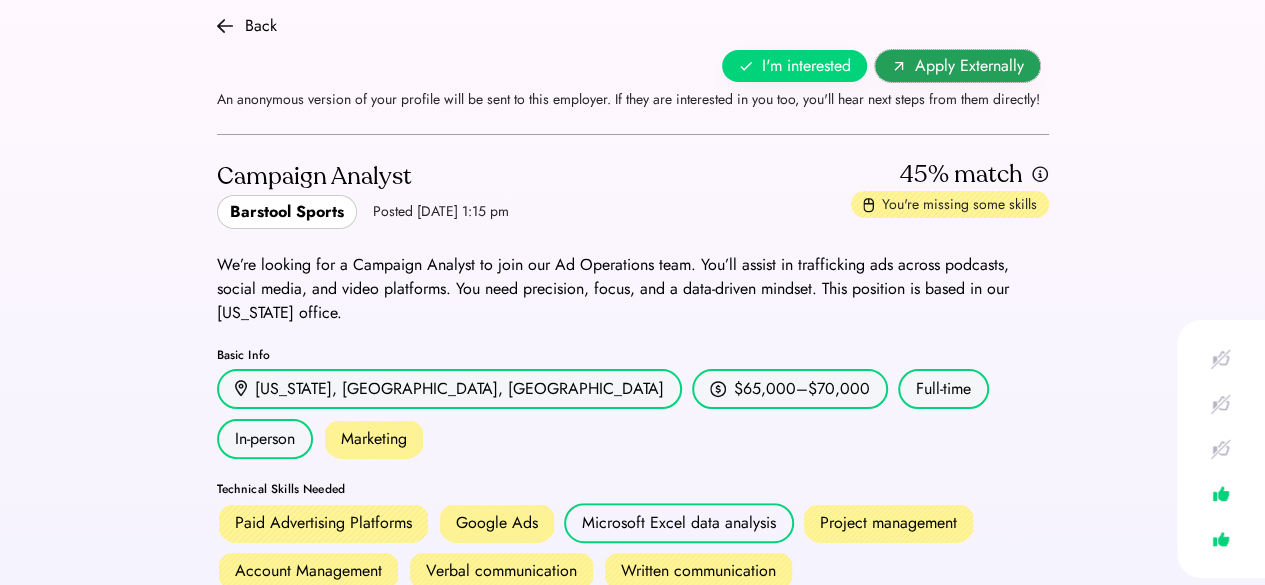 drag, startPoint x: 984, startPoint y: 60, endPoint x: 1024, endPoint y: 62, distance: 40.04997 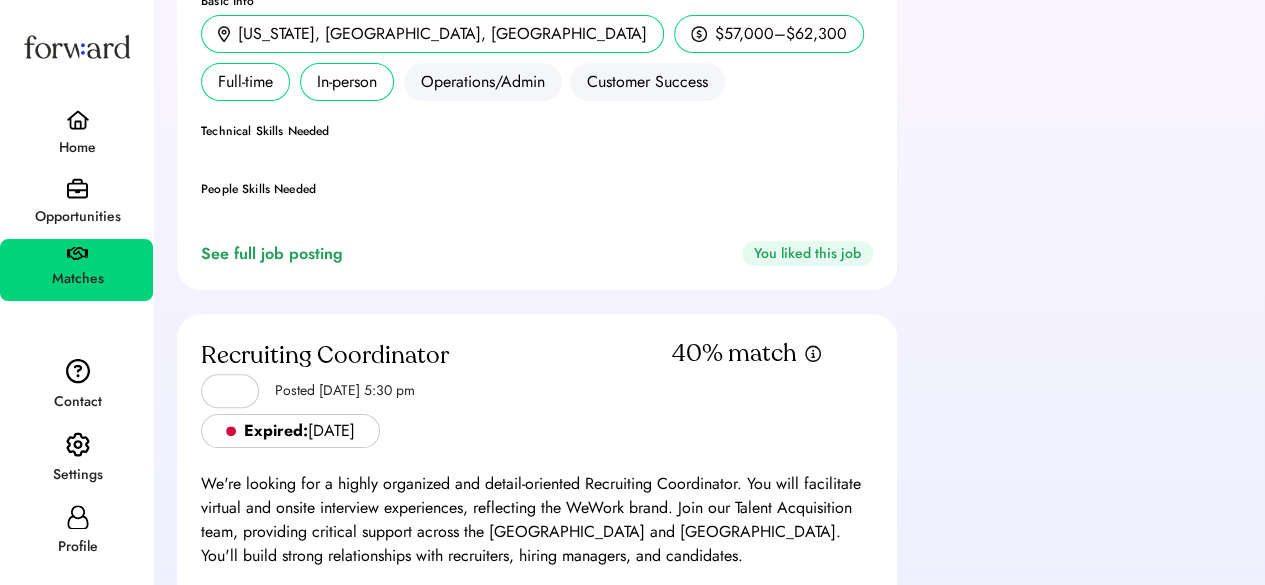 scroll, scrollTop: 362, scrollLeft: 0, axis: vertical 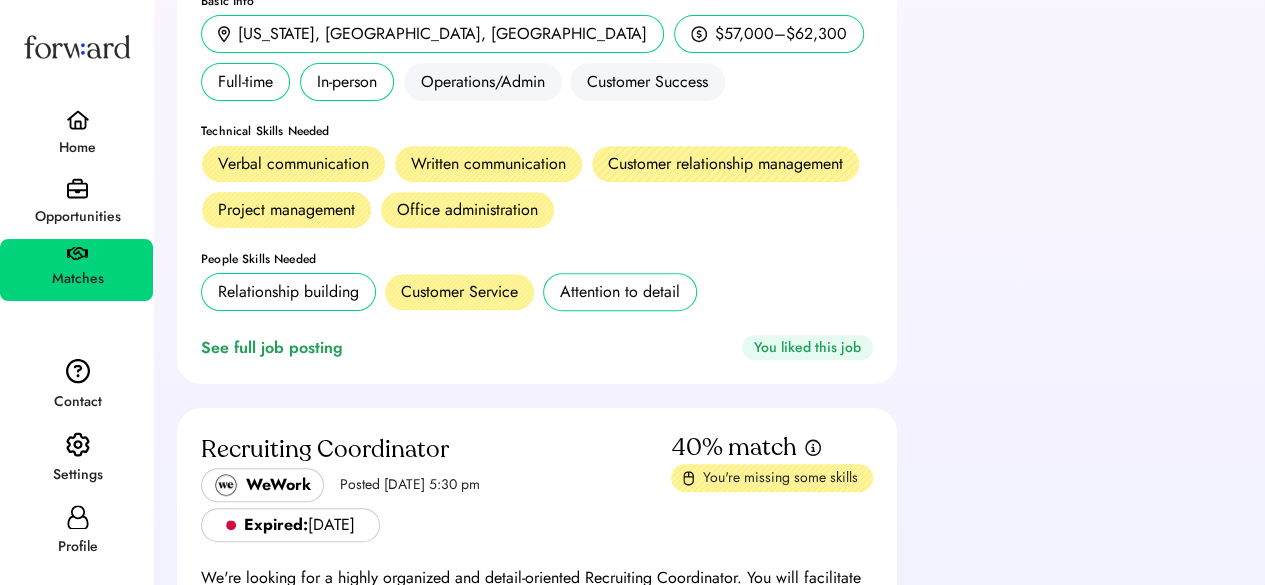 click on "Matches" at bounding box center [77, 279] 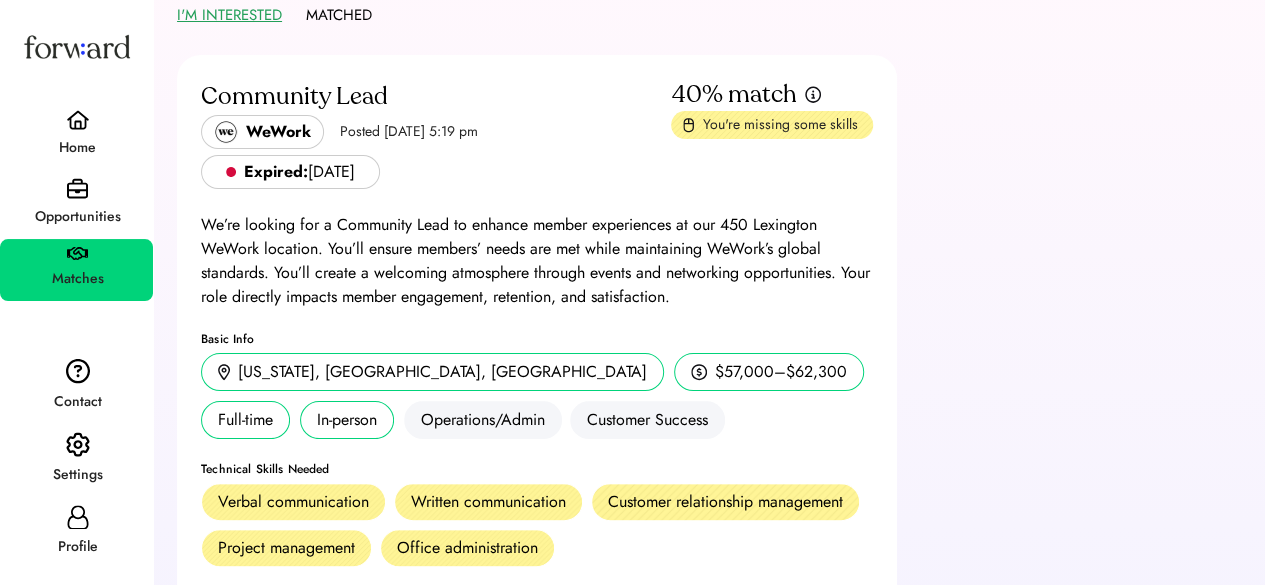 scroll, scrollTop: 0, scrollLeft: 0, axis: both 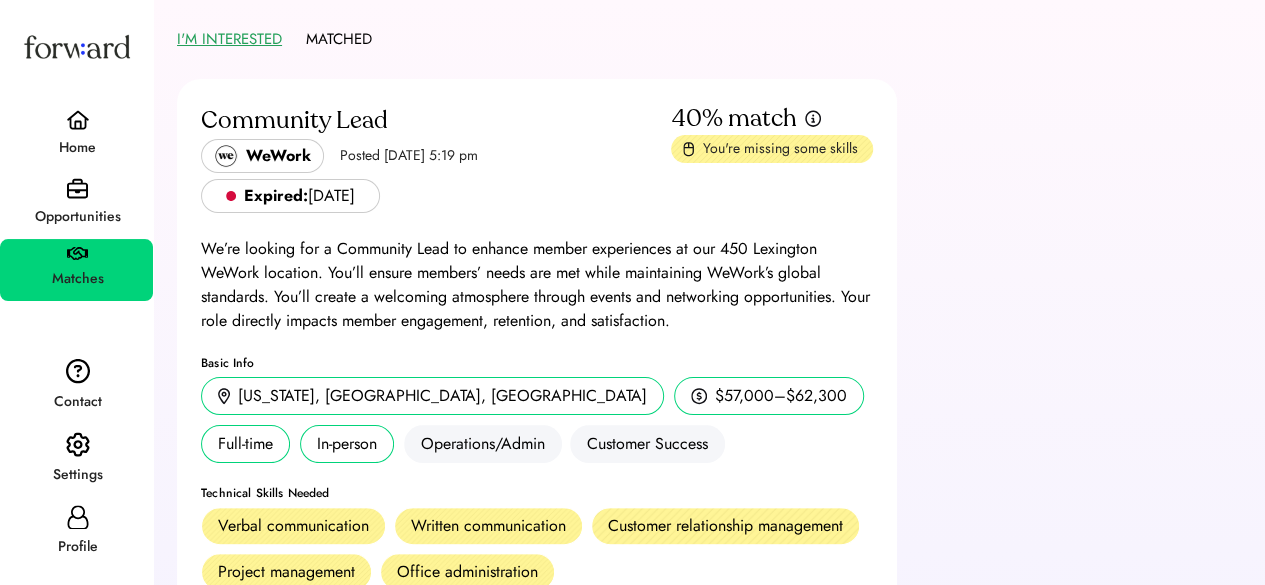 click on "Home" at bounding box center (77, 148) 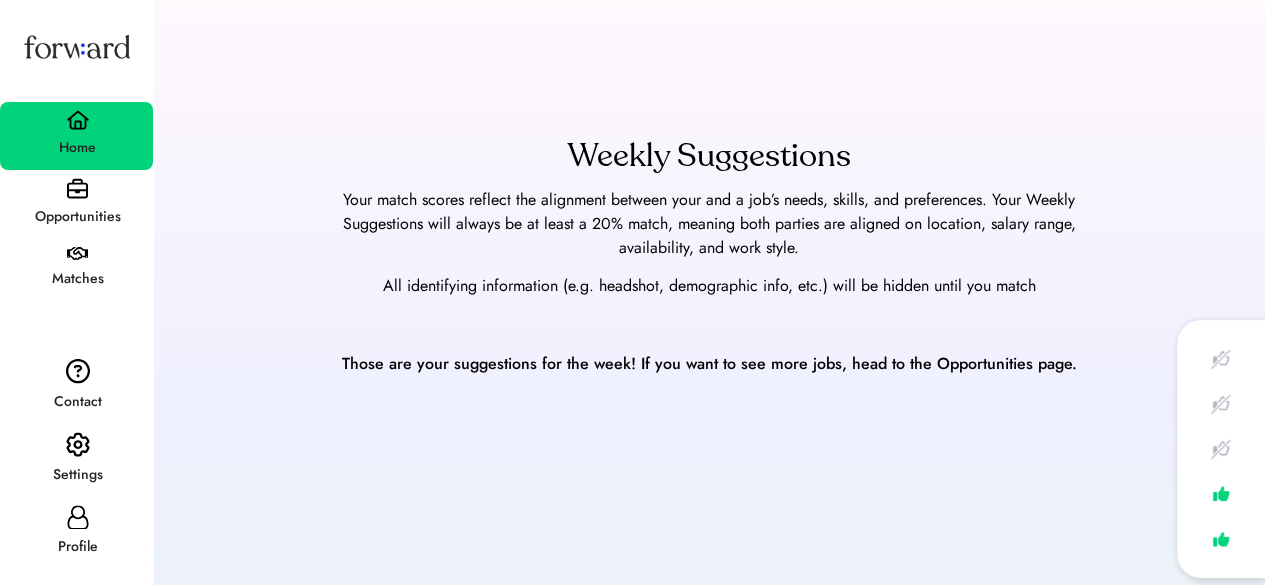 click at bounding box center [77, 188] 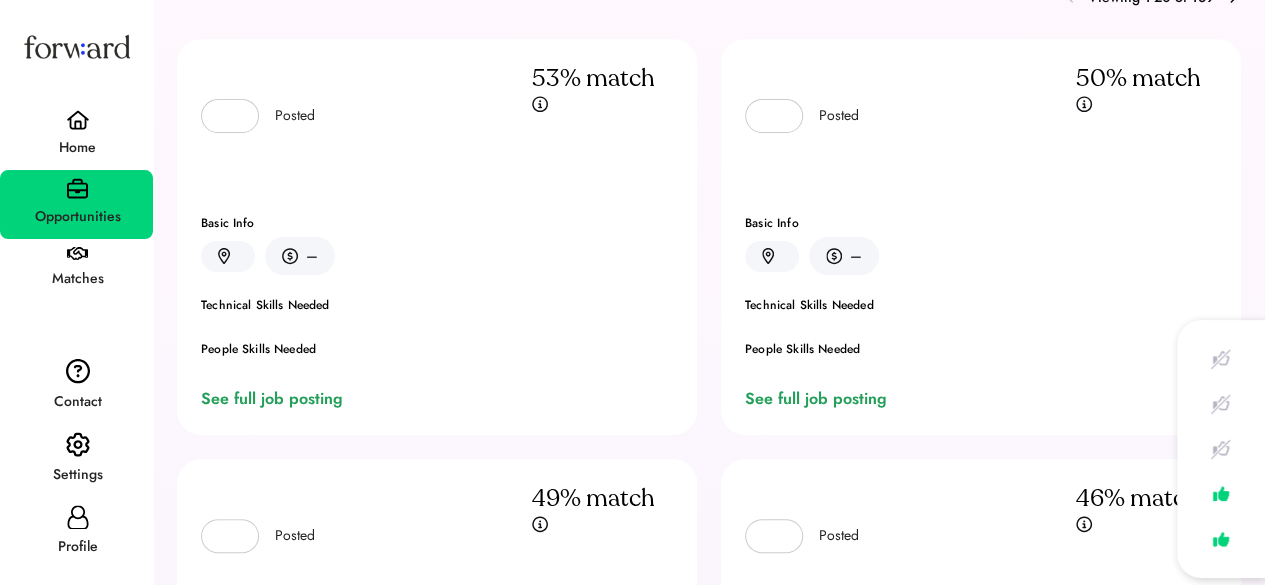 scroll, scrollTop: 54, scrollLeft: 0, axis: vertical 